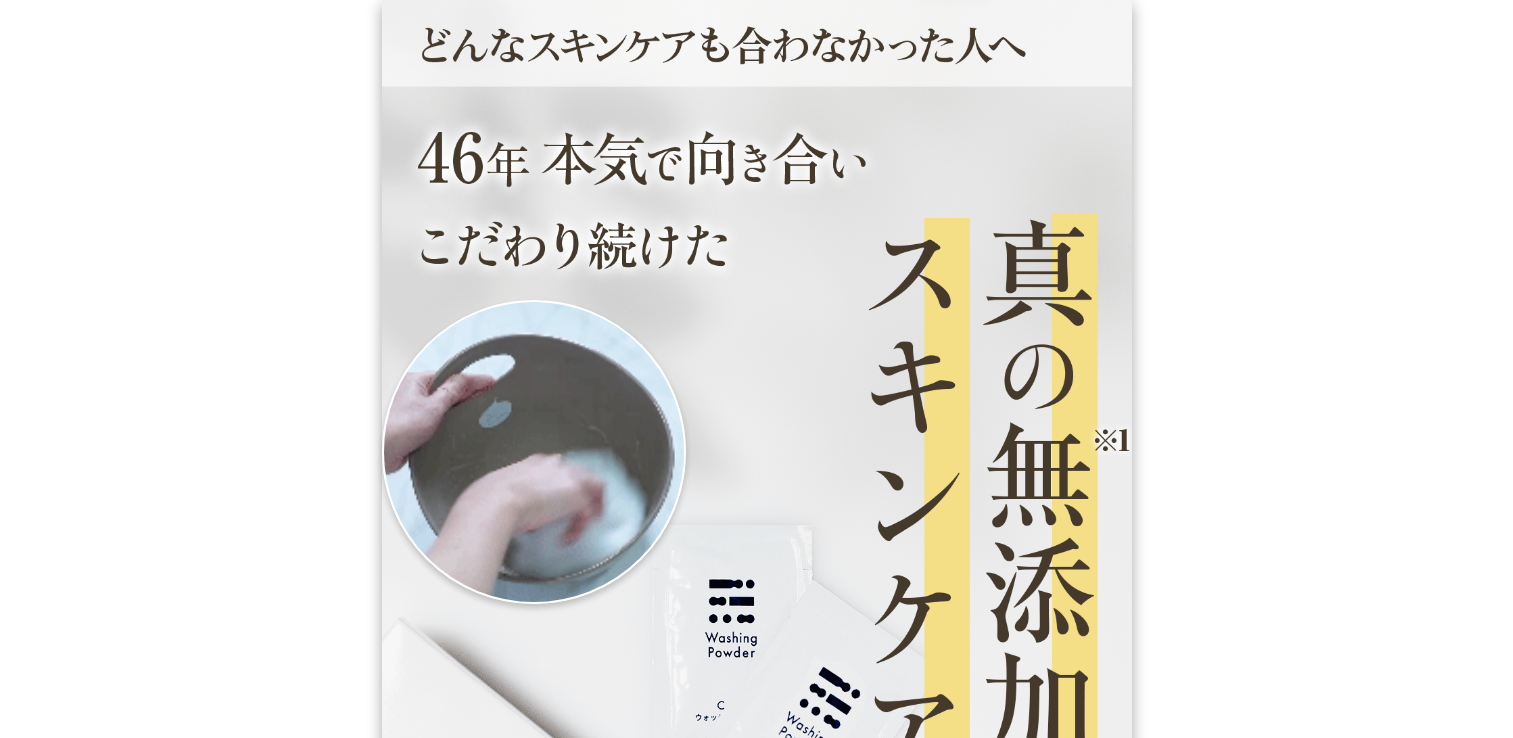 scroll, scrollTop: 0, scrollLeft: 0, axis: both 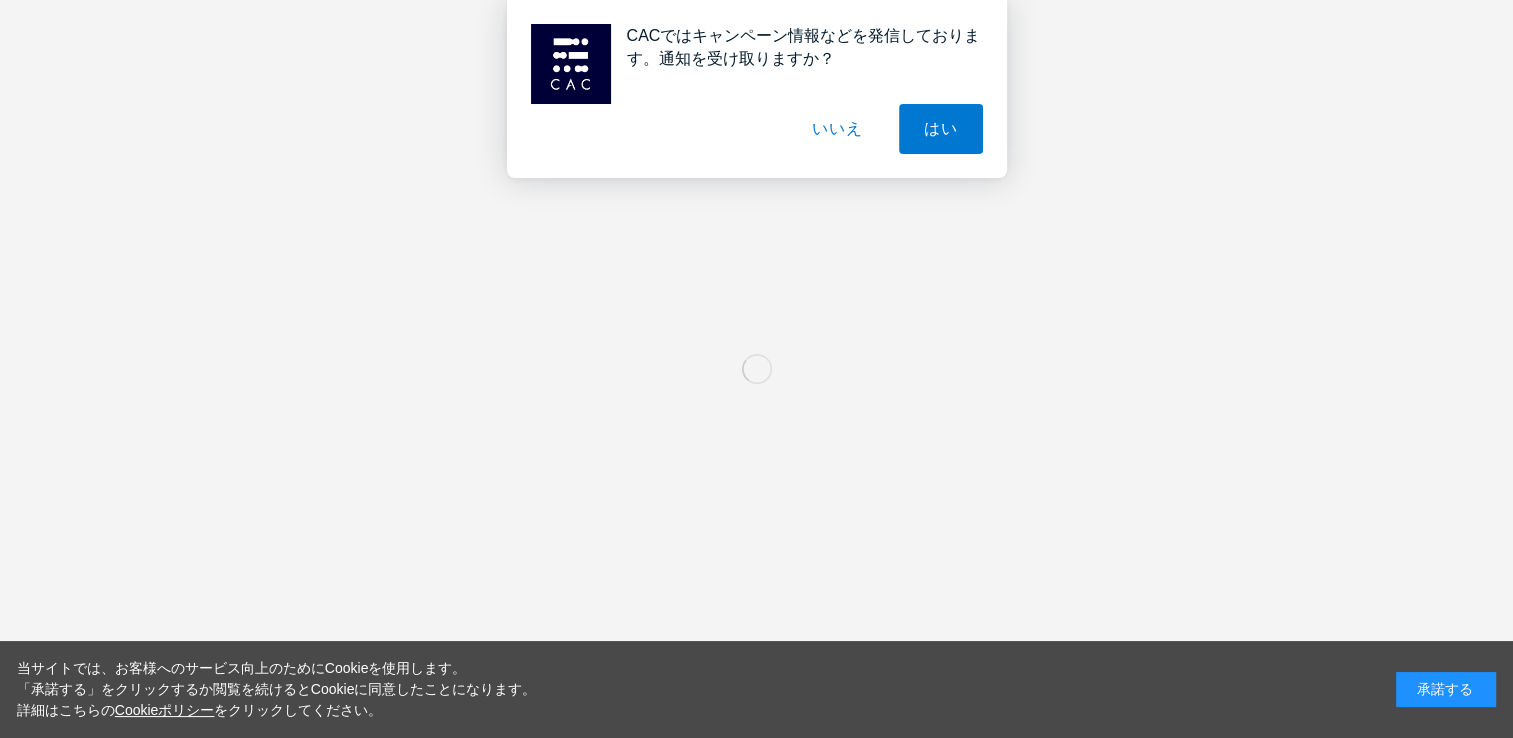 click on "いいえ" at bounding box center (837, 129) 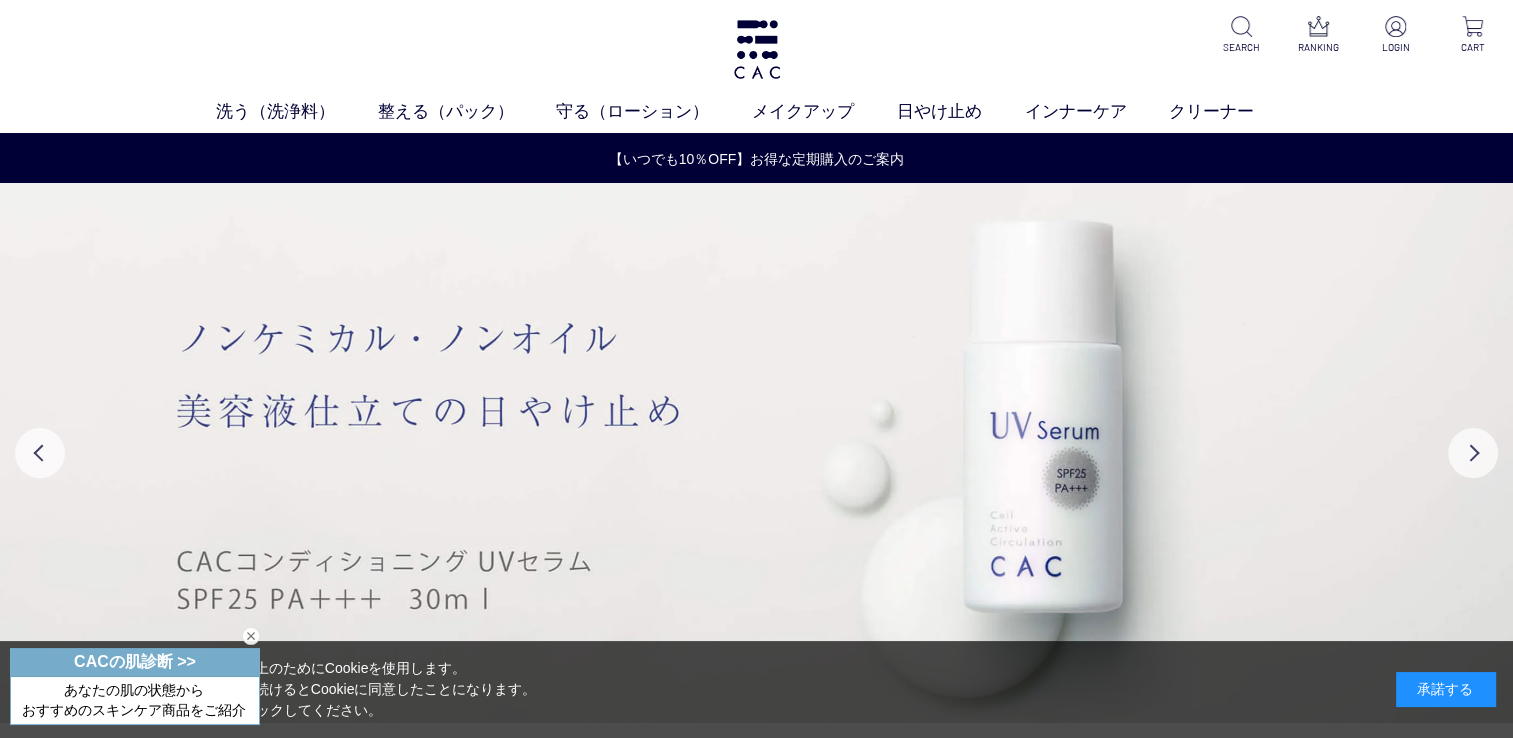 click at bounding box center [251, 636] 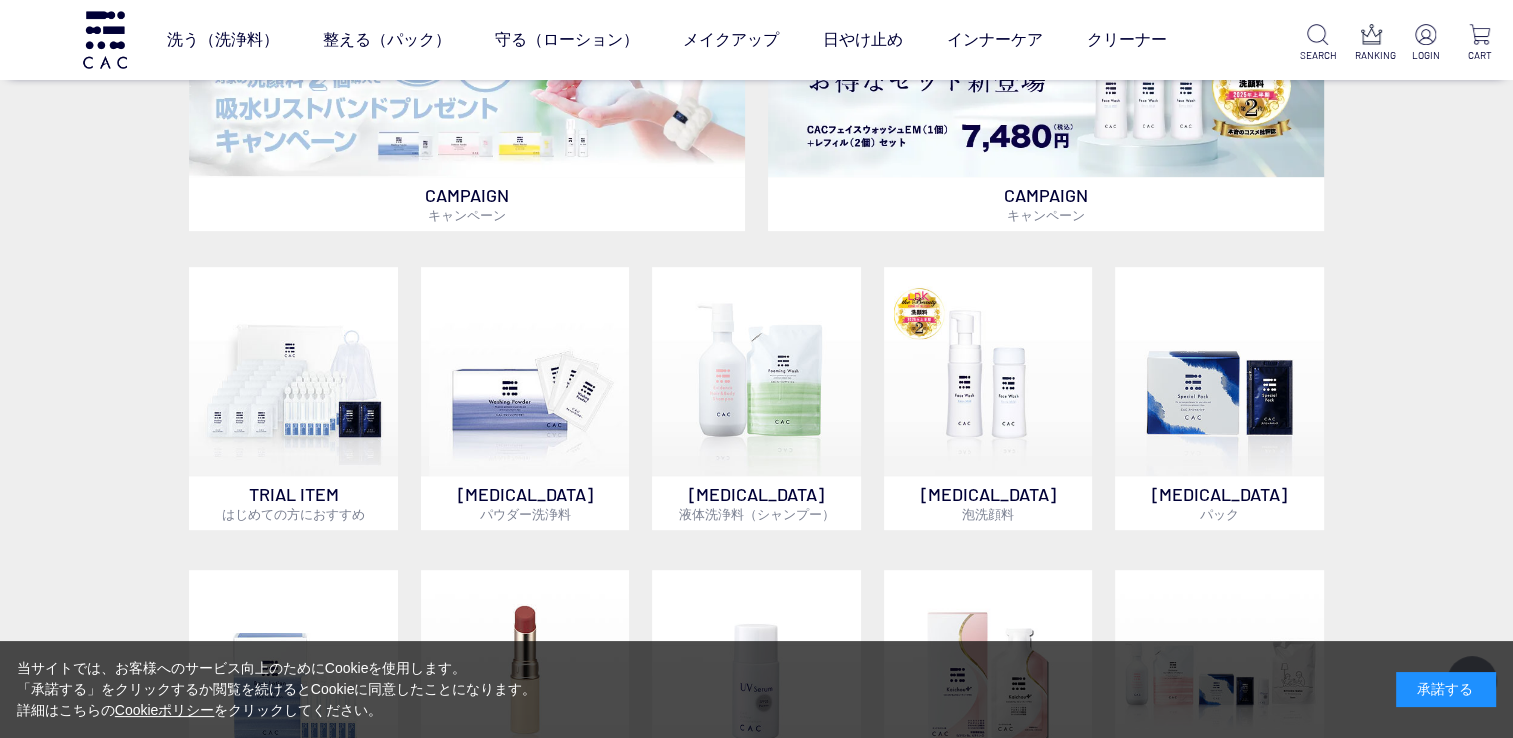 scroll, scrollTop: 900, scrollLeft: 0, axis: vertical 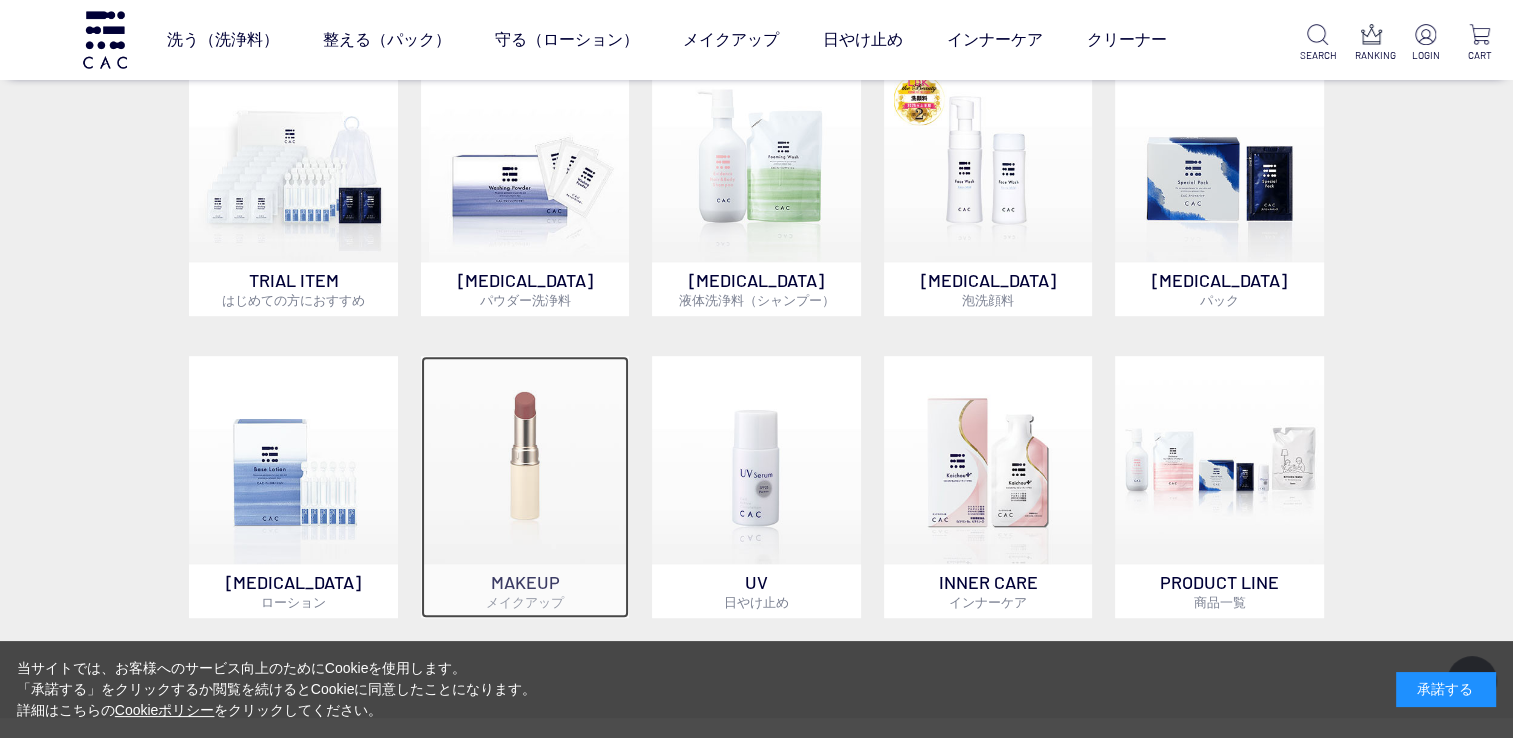 click on "メイクアップ" at bounding box center (525, 602) 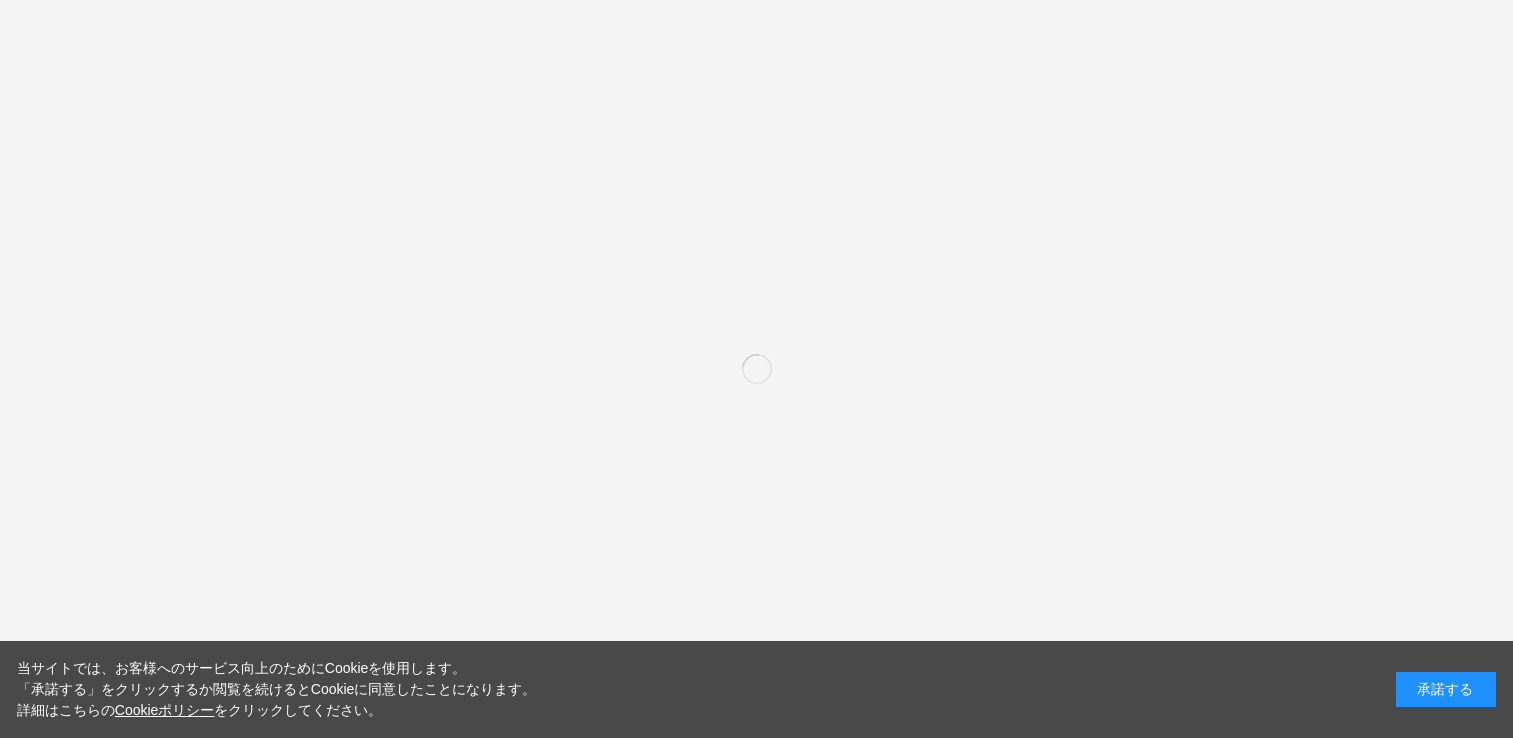 scroll, scrollTop: 0, scrollLeft: 0, axis: both 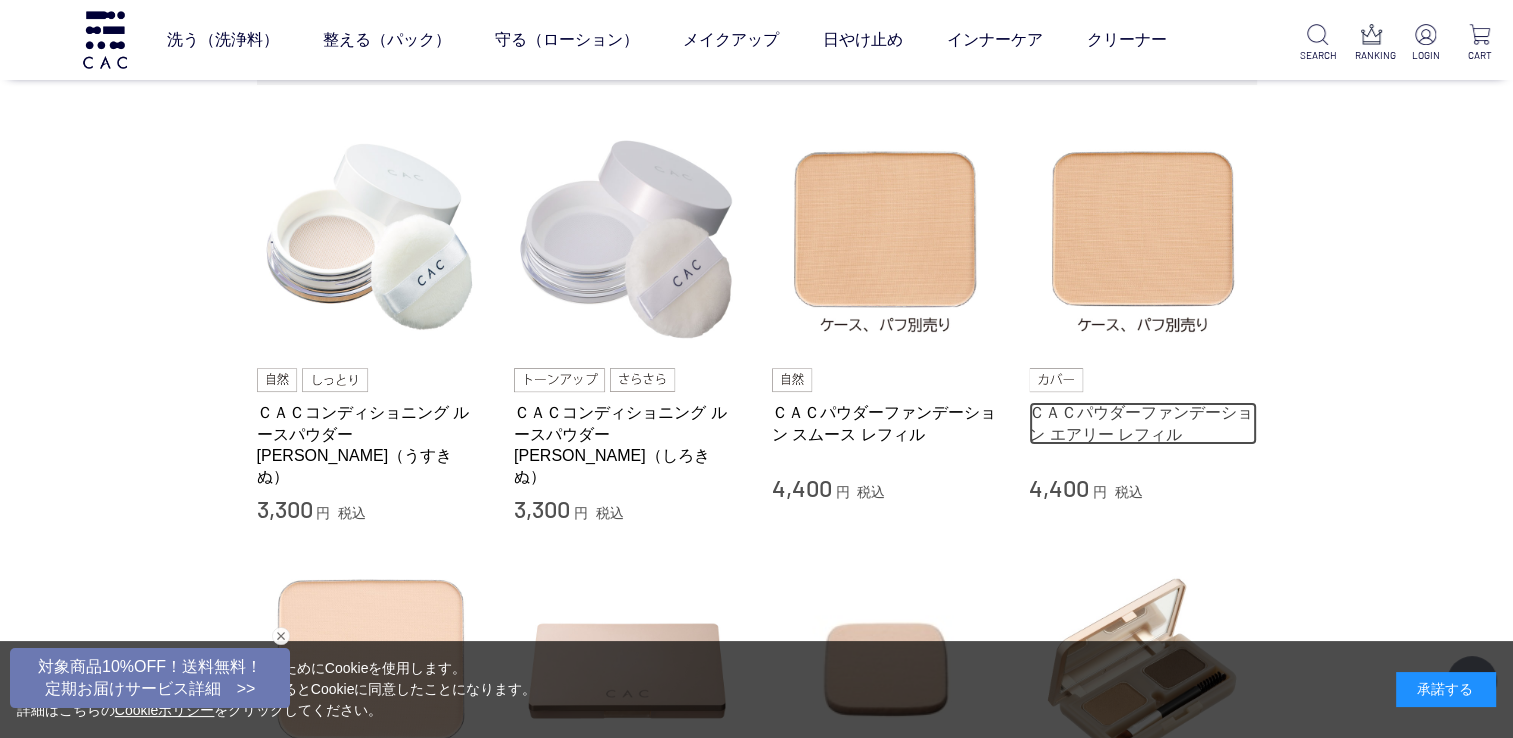 click on "ＣＡＣパウダーファンデーション エアリー レフィル" at bounding box center (1143, 423) 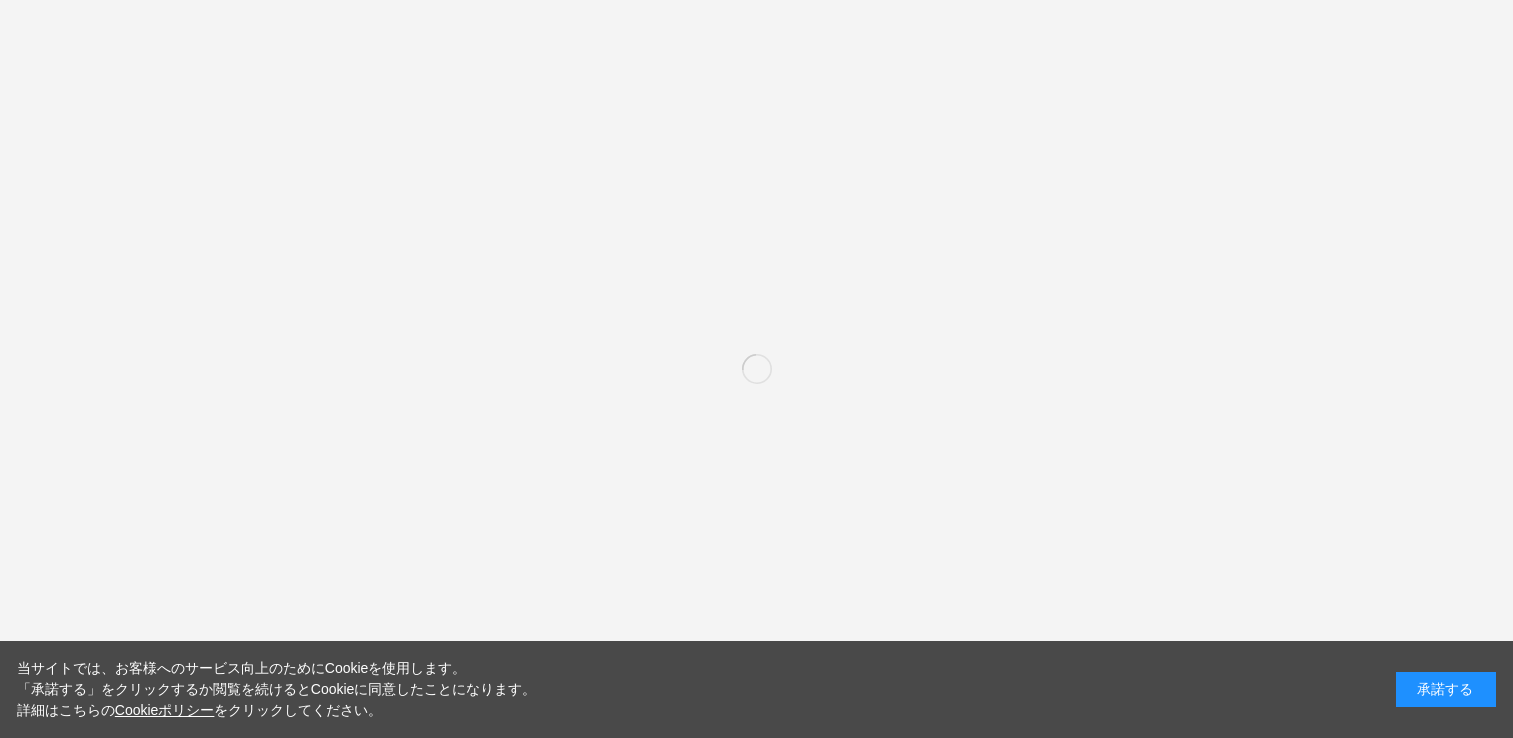 scroll, scrollTop: 0, scrollLeft: 0, axis: both 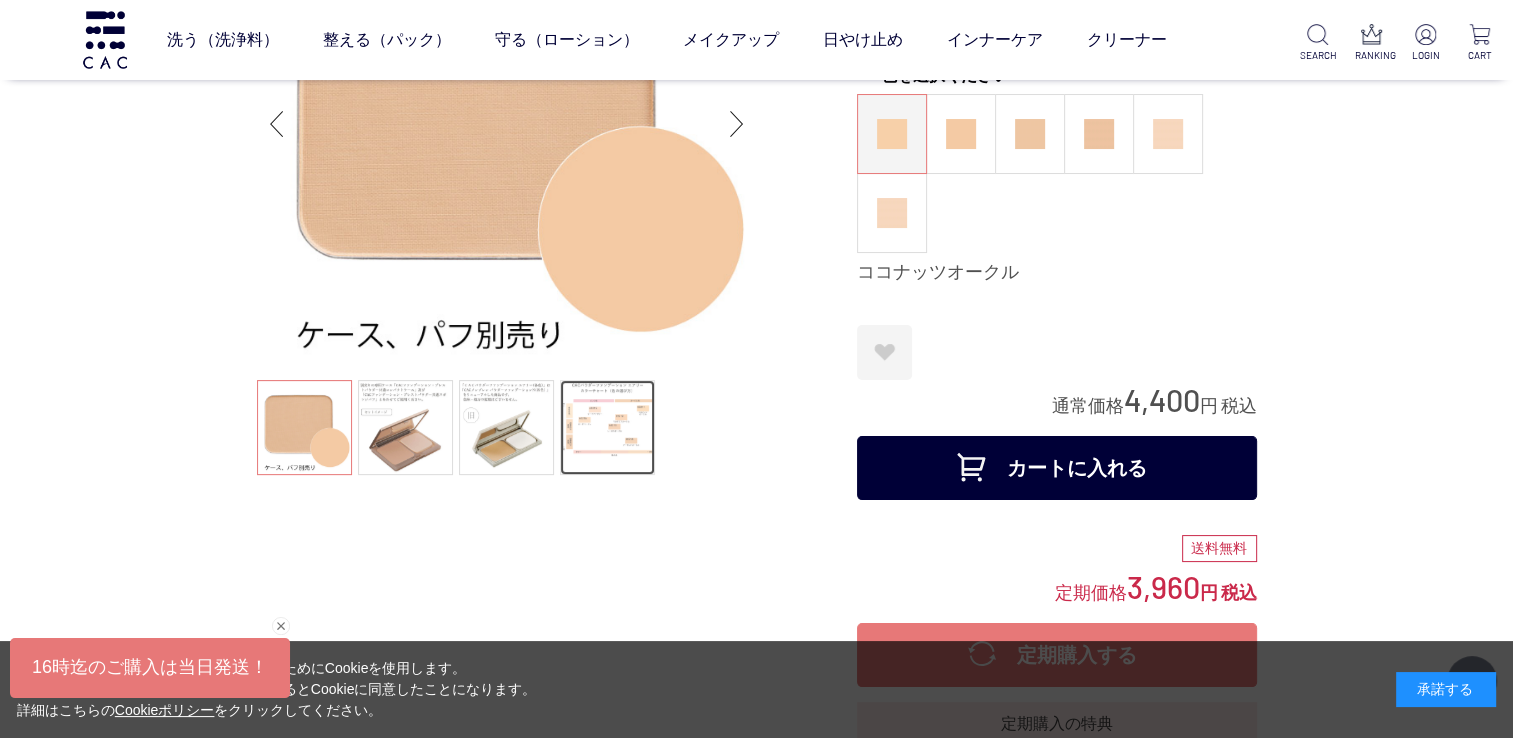 click at bounding box center (607, 427) 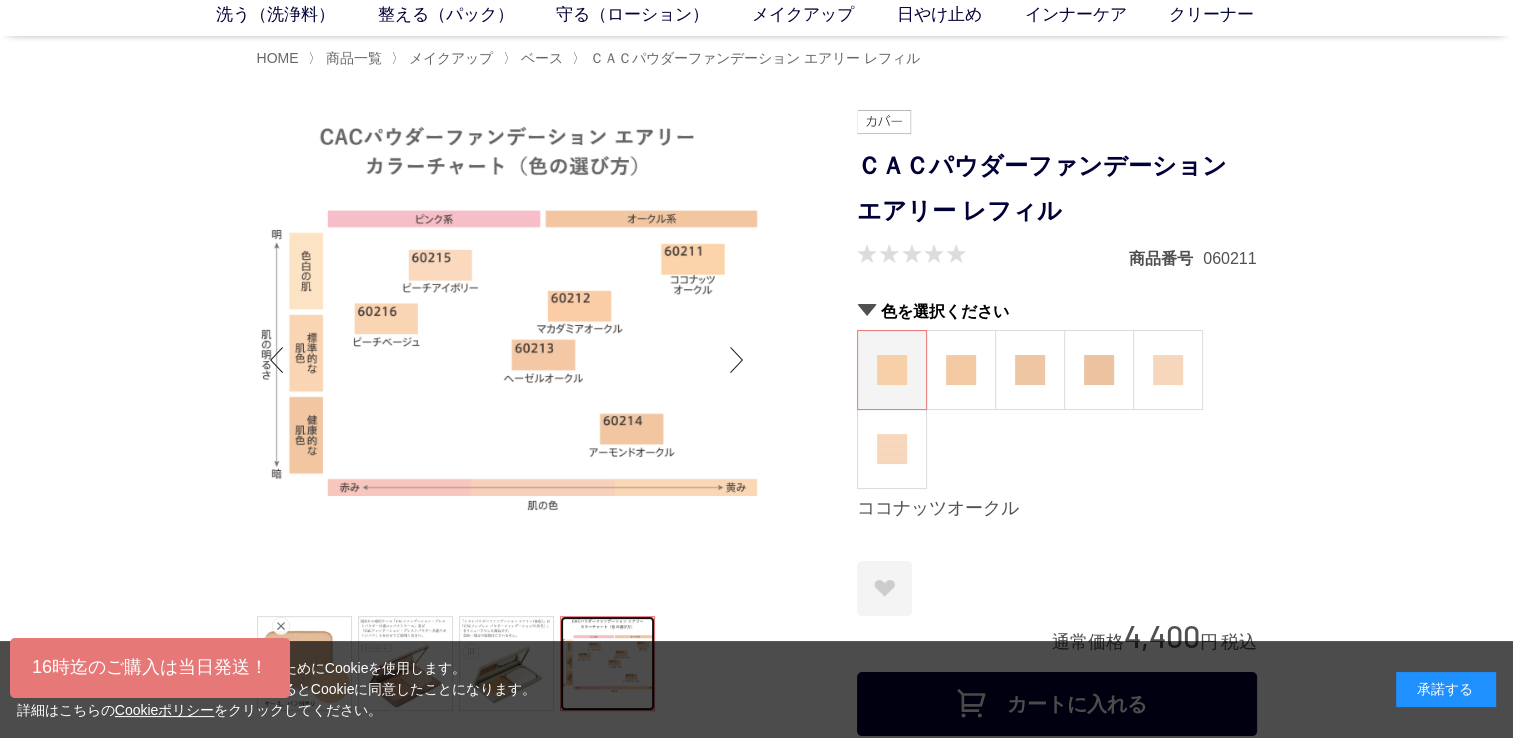 scroll, scrollTop: 0, scrollLeft: 0, axis: both 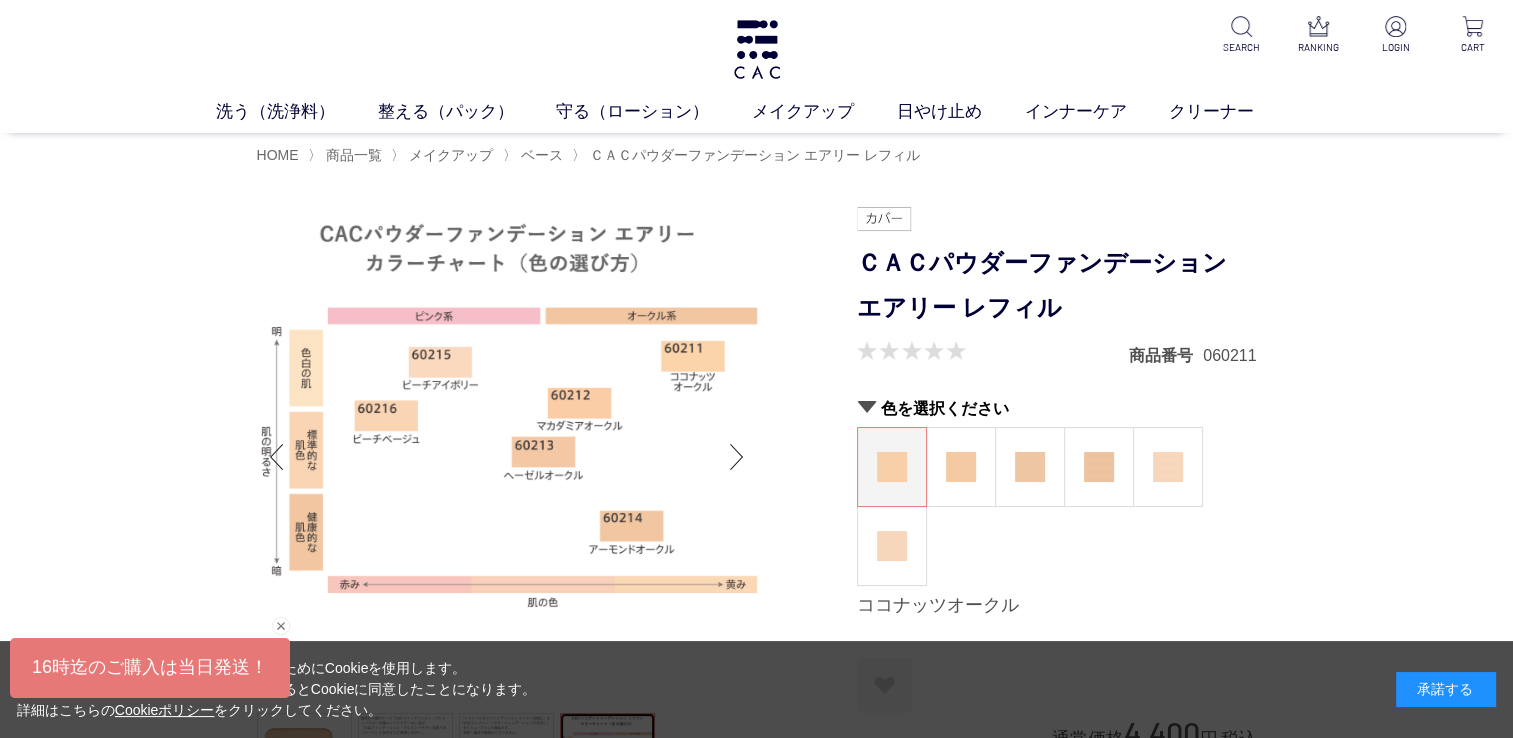 click at bounding box center [507, 457] 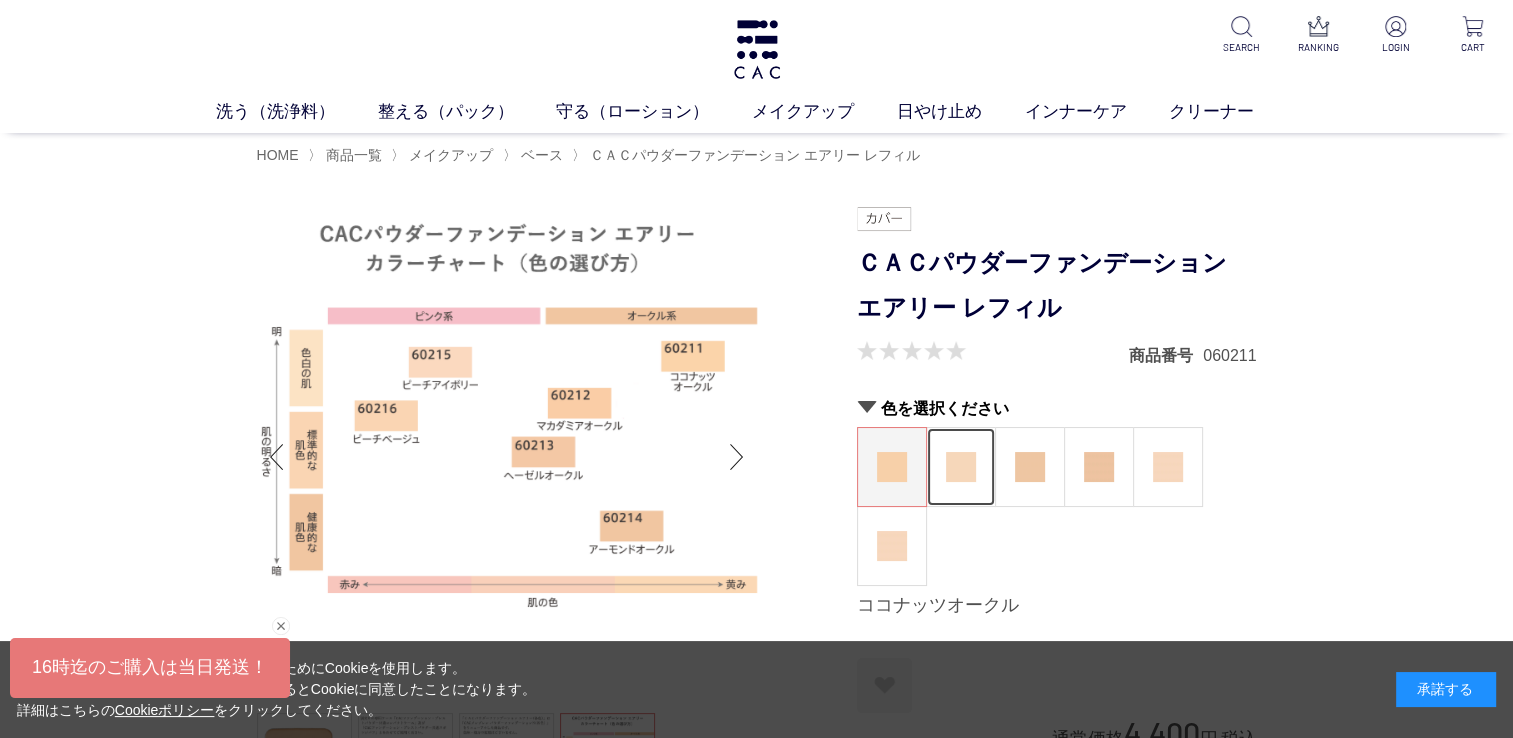 click at bounding box center (961, 467) 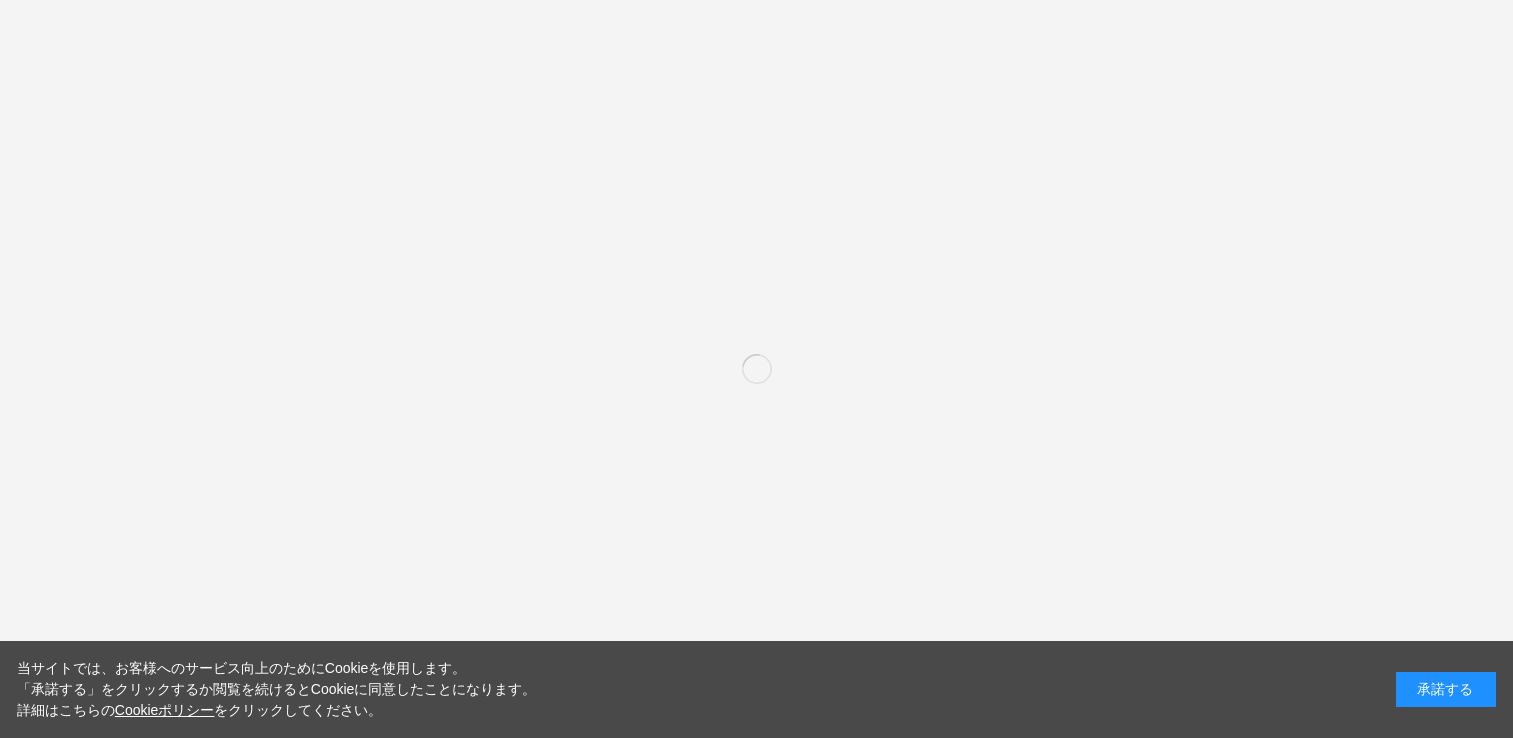scroll, scrollTop: 100, scrollLeft: 0, axis: vertical 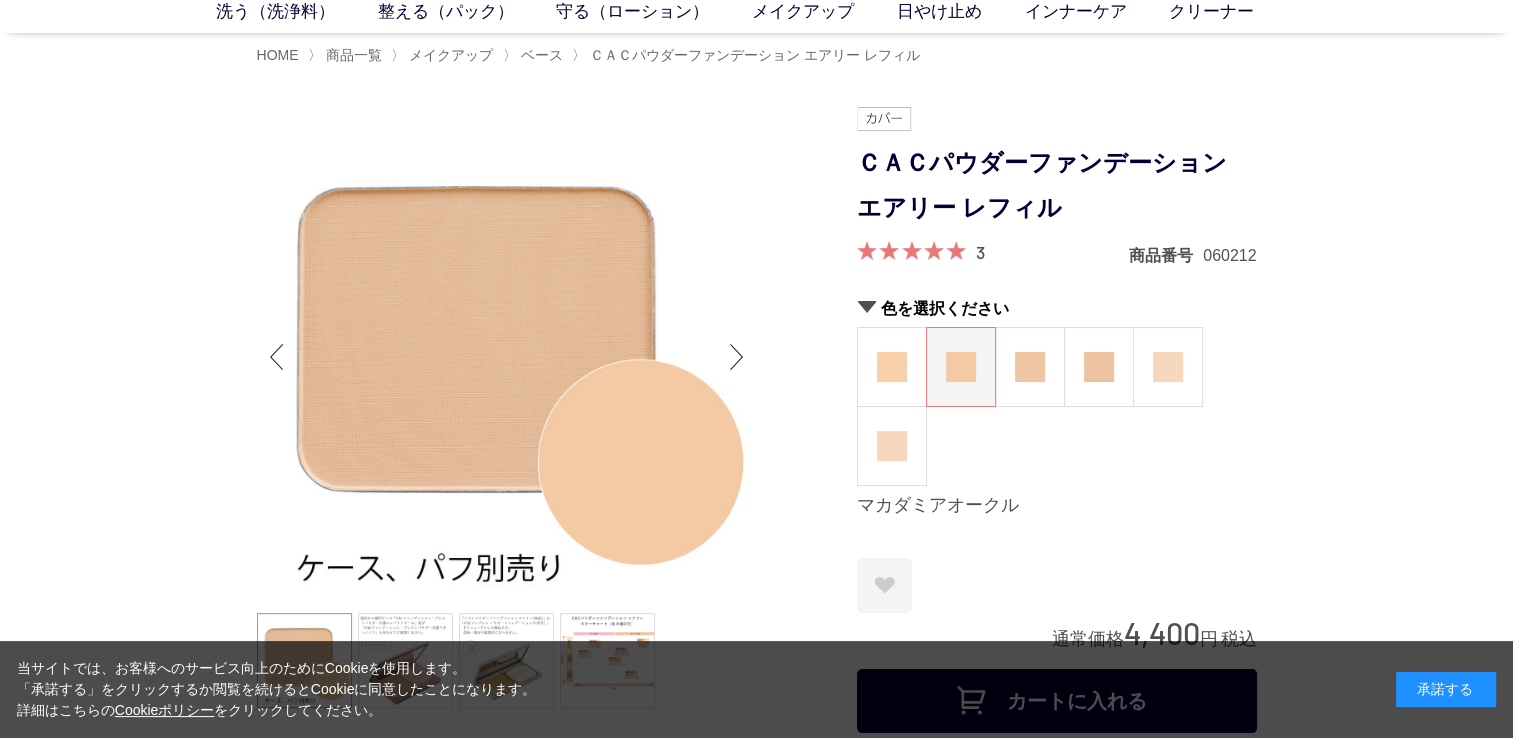 click at bounding box center (911, 250) 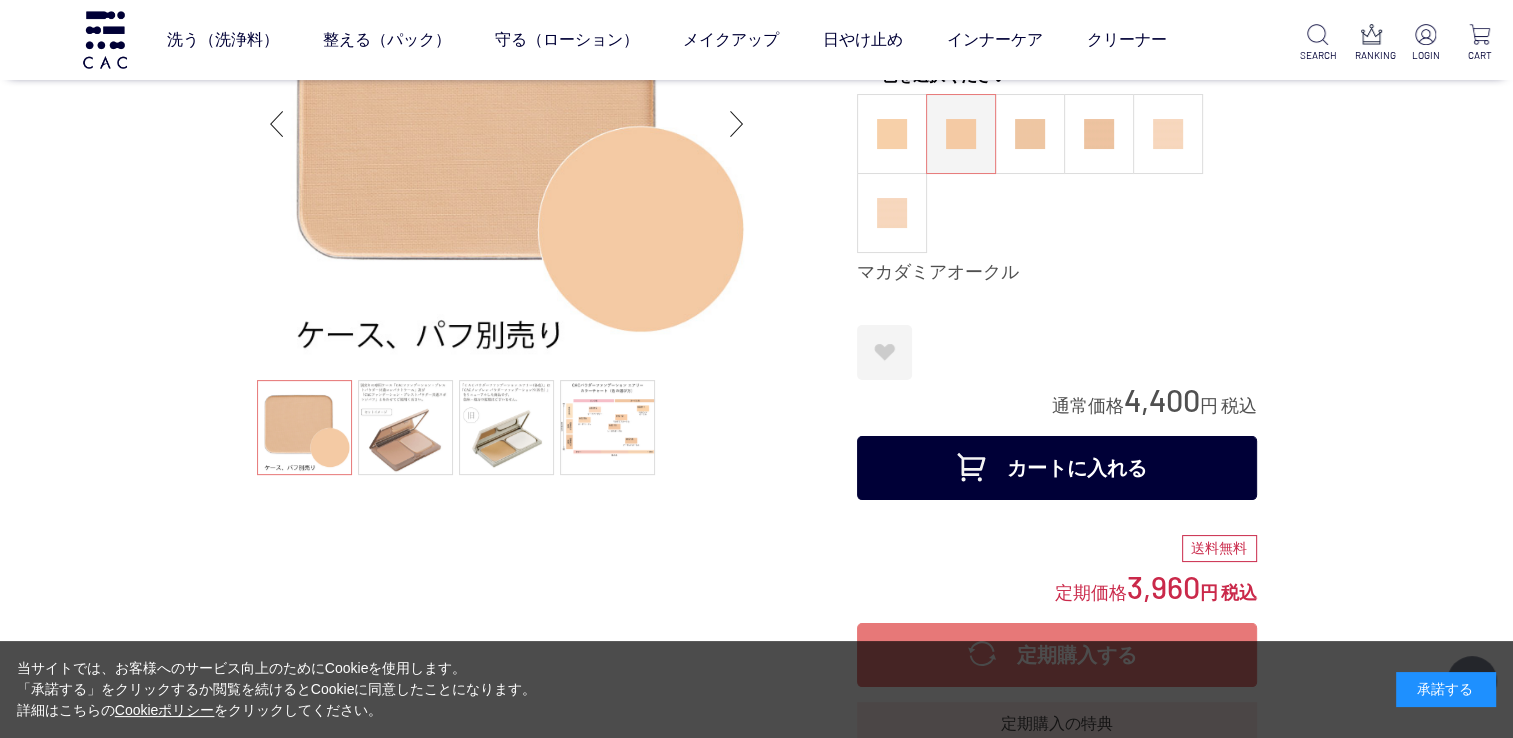 scroll, scrollTop: 100, scrollLeft: 0, axis: vertical 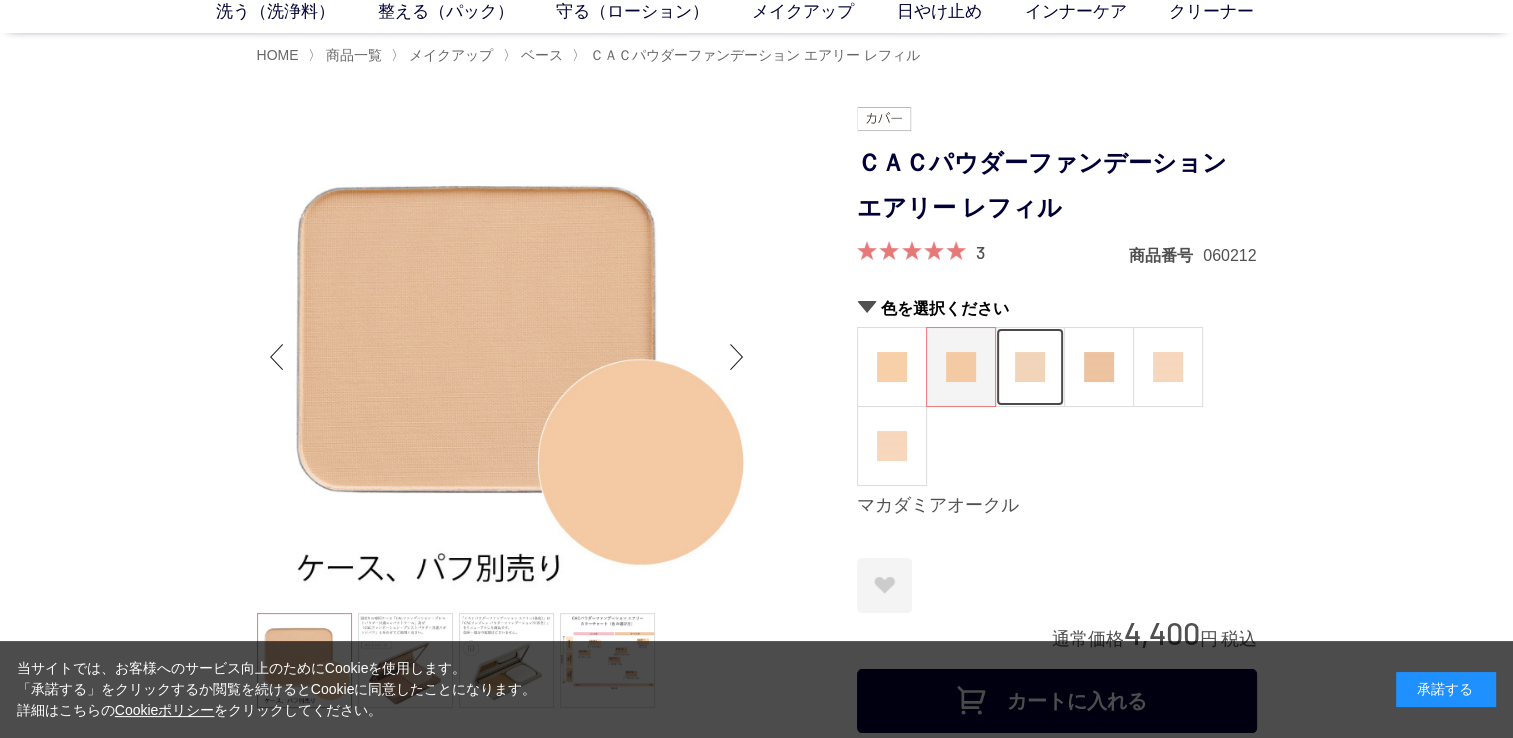 click at bounding box center [1030, 367] 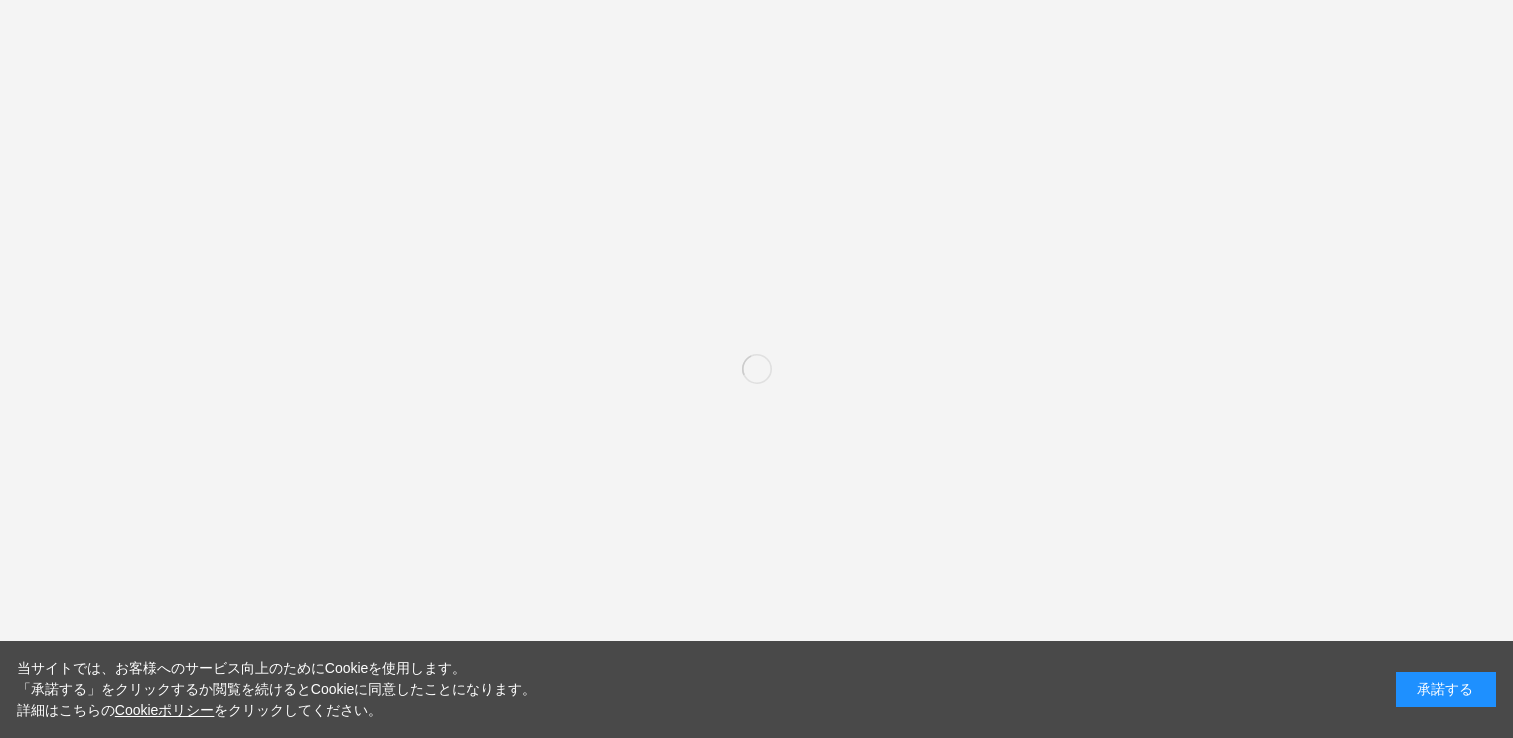 scroll, scrollTop: 0, scrollLeft: 0, axis: both 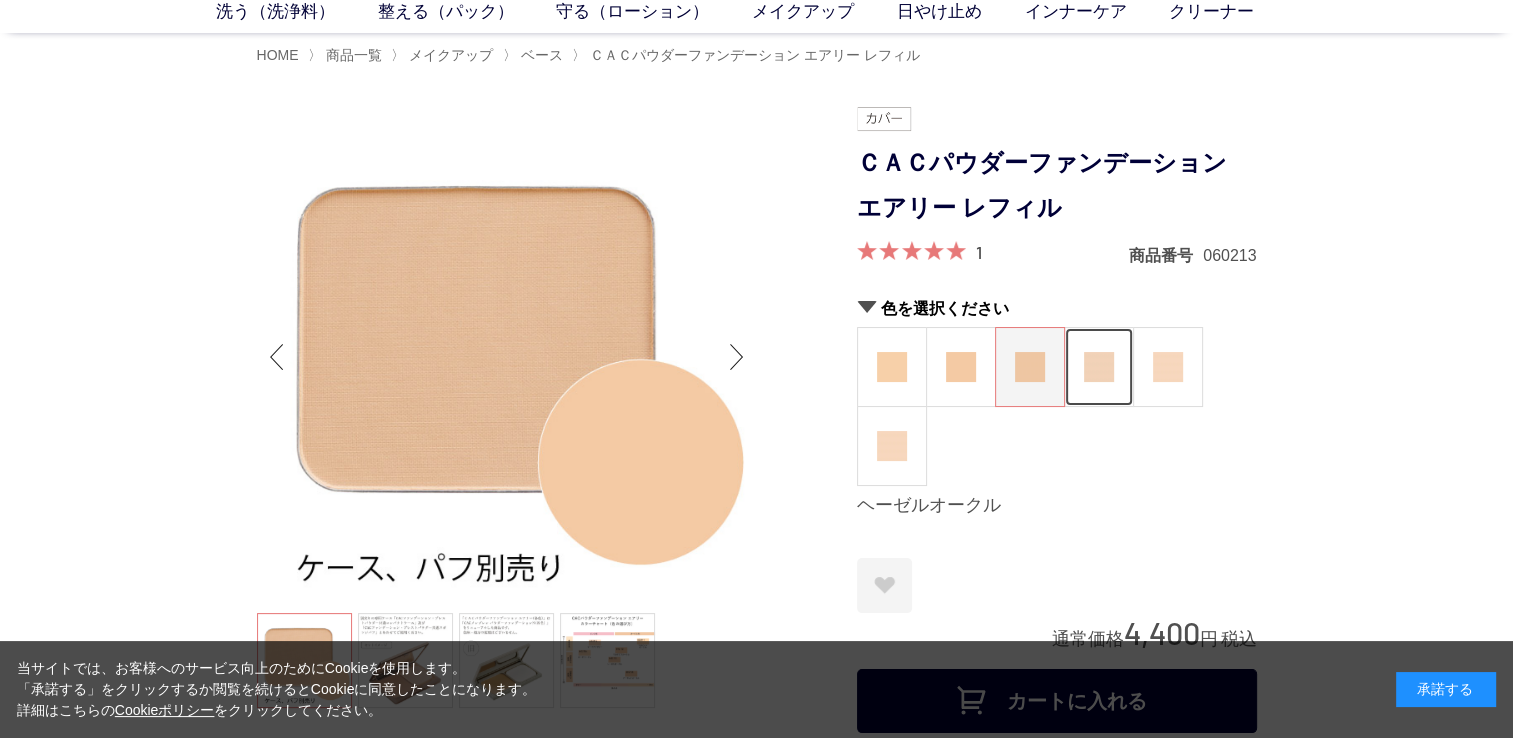 click at bounding box center (1099, 367) 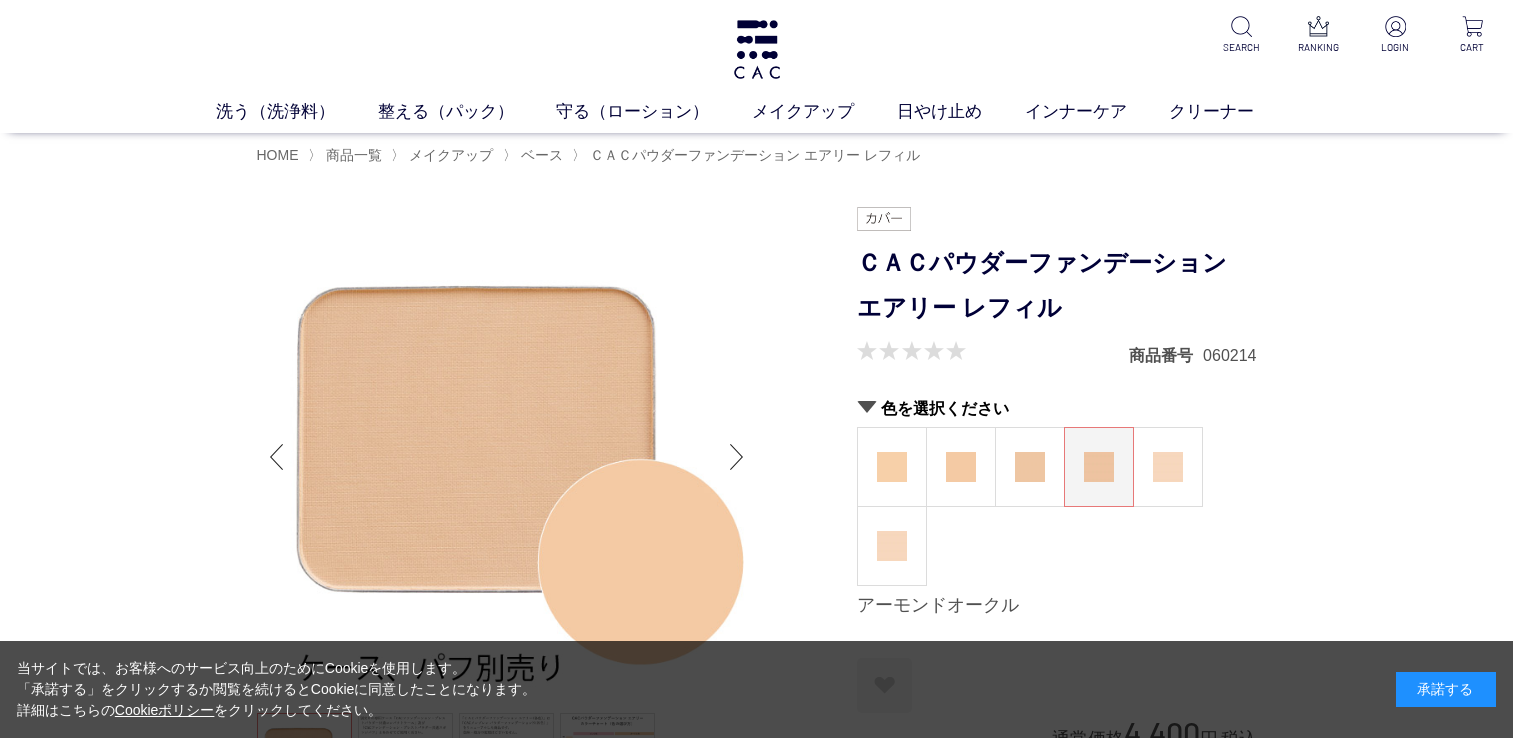 scroll, scrollTop: 0, scrollLeft: 0, axis: both 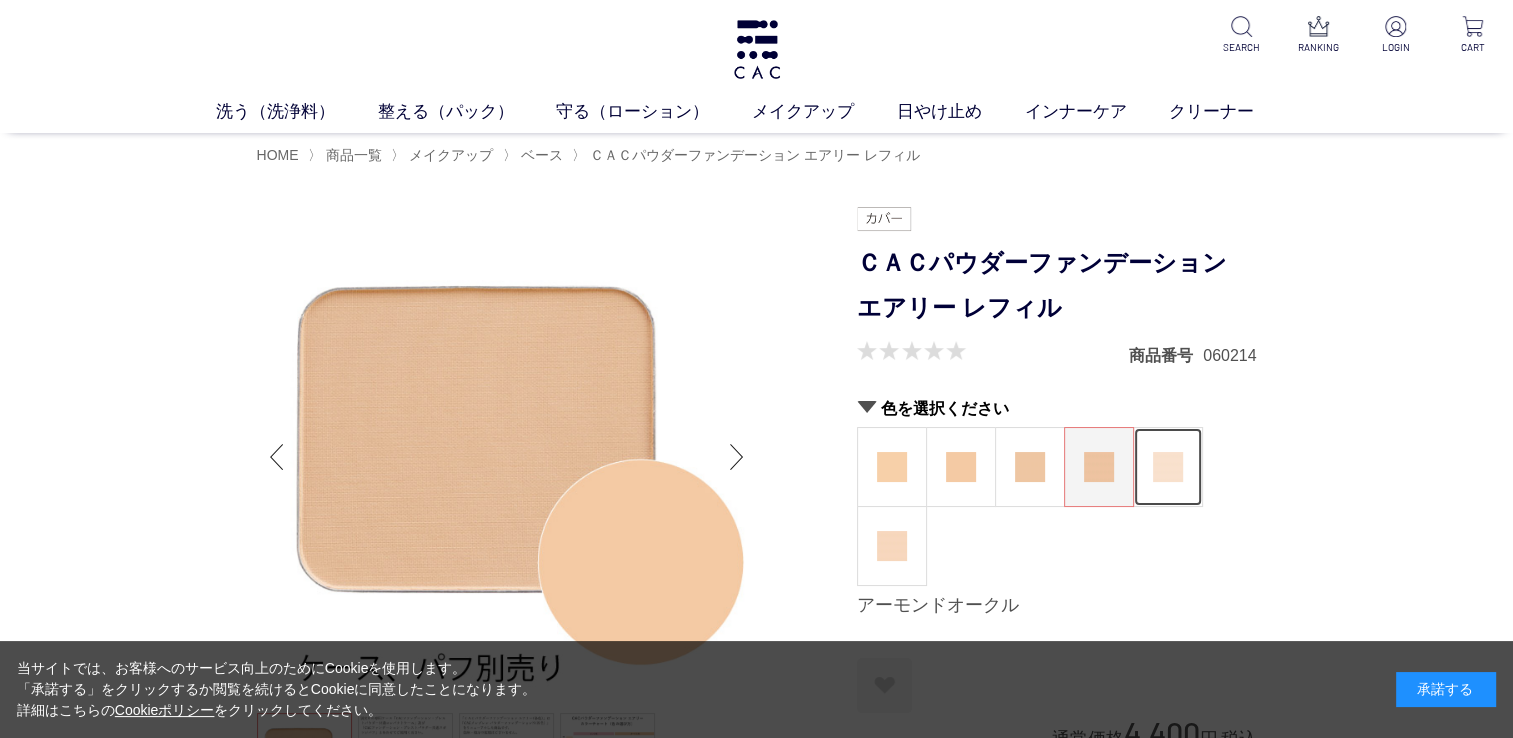 click at bounding box center (1168, 467) 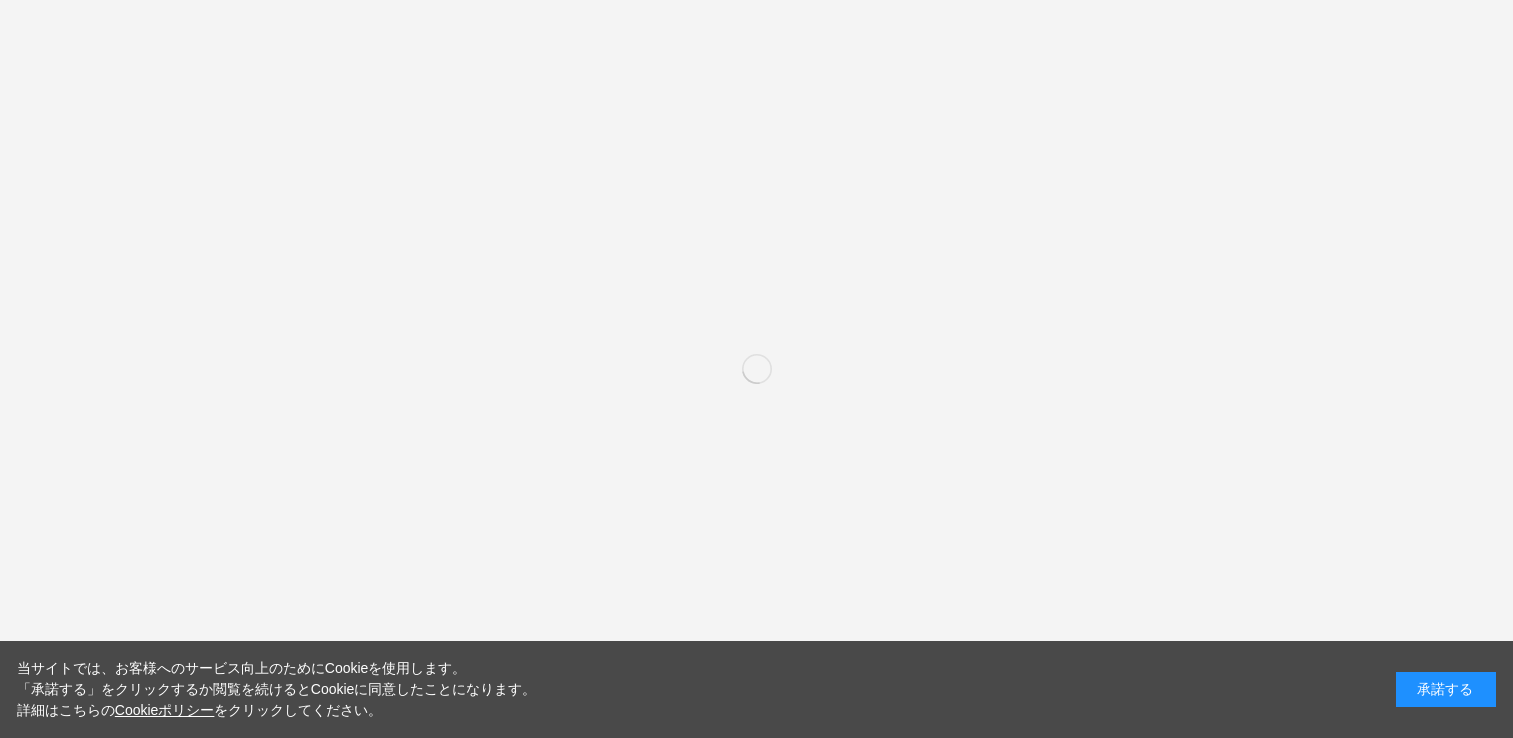 scroll, scrollTop: 0, scrollLeft: 0, axis: both 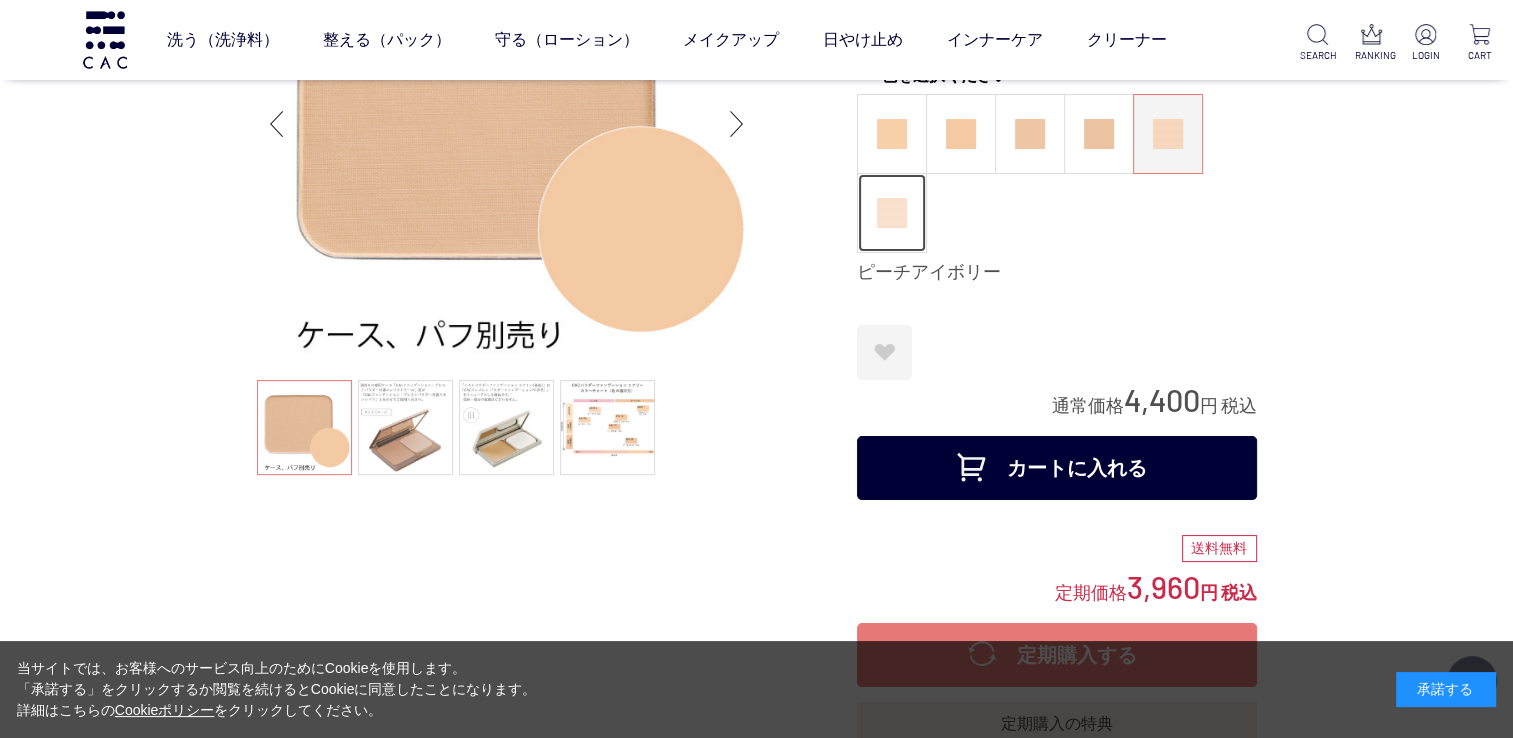 click at bounding box center [892, 213] 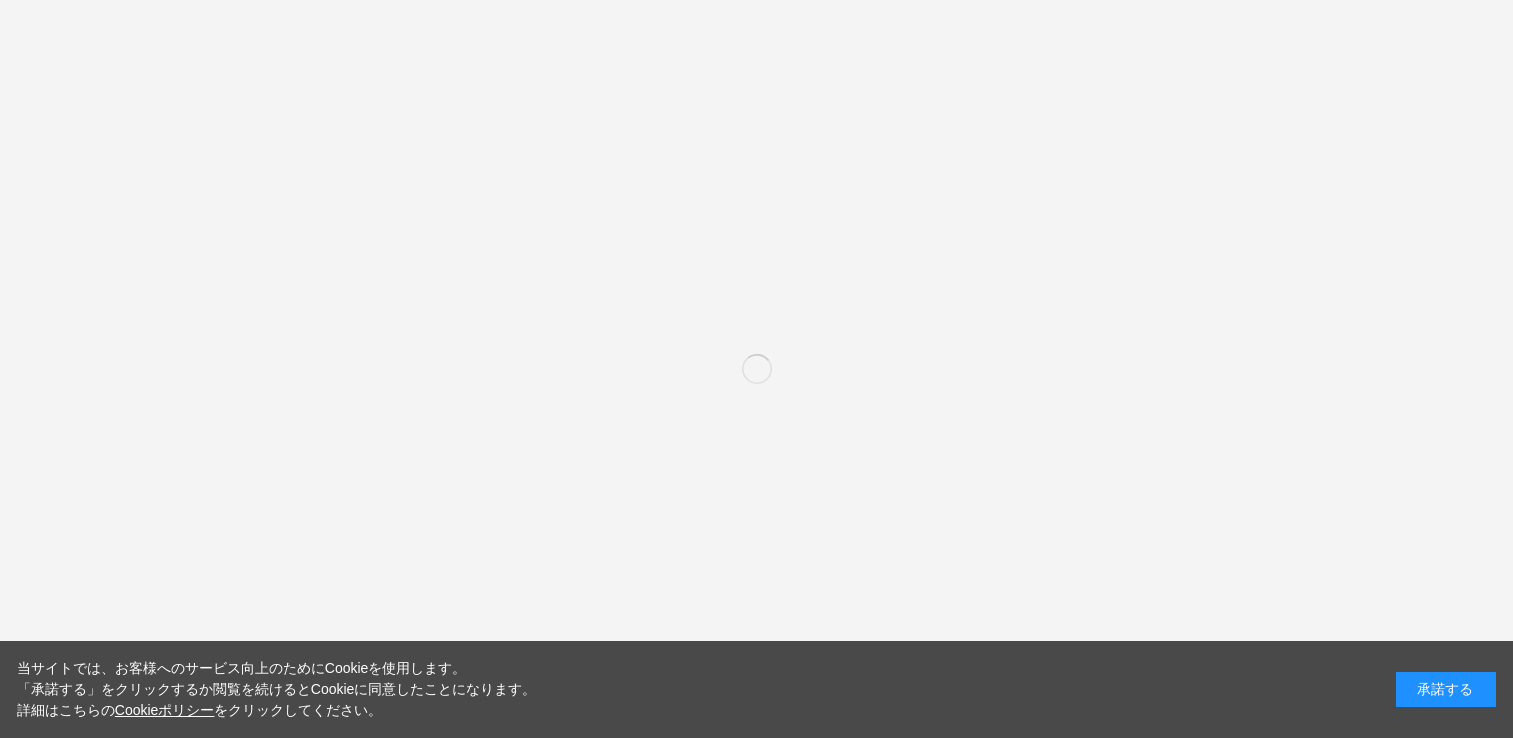 scroll, scrollTop: 0, scrollLeft: 0, axis: both 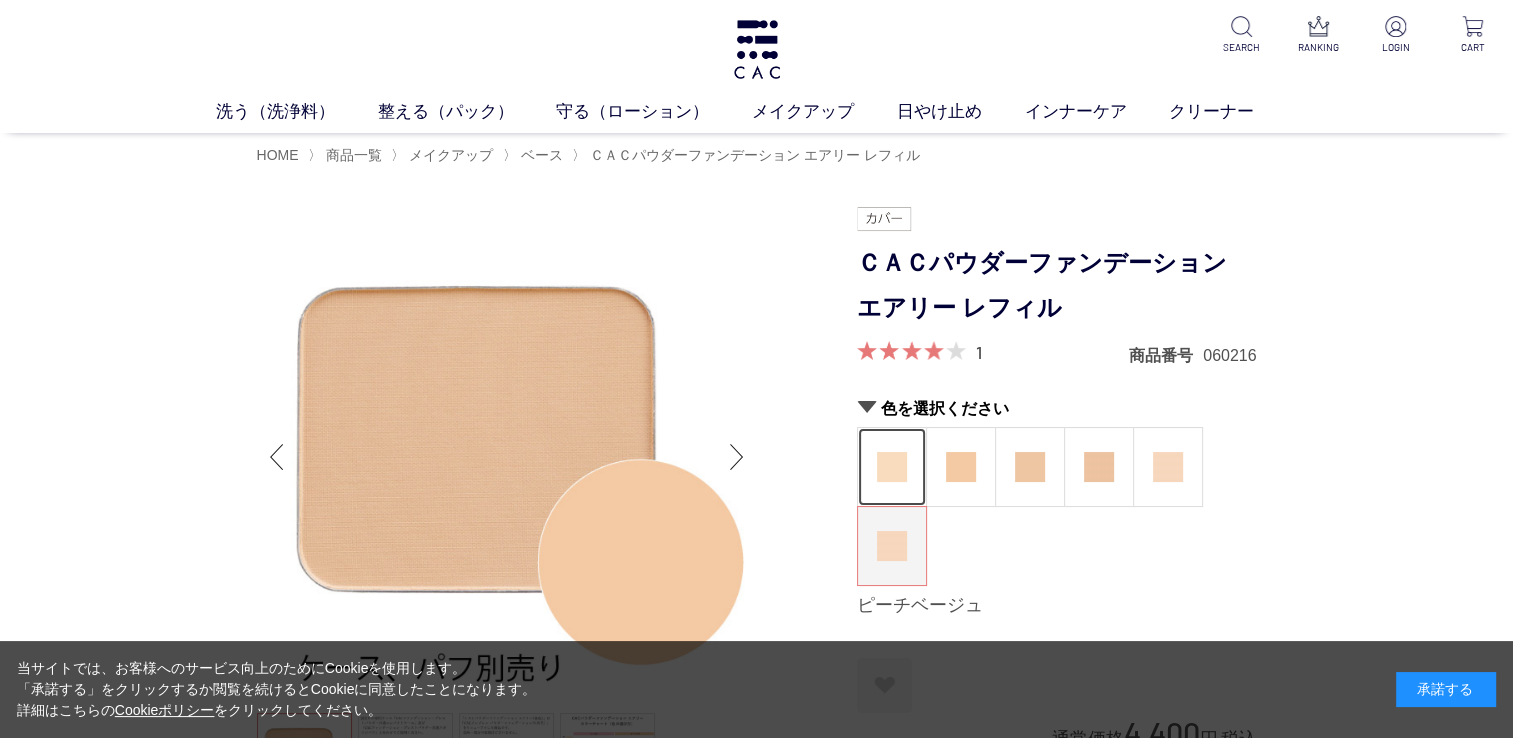 click at bounding box center [892, 467] 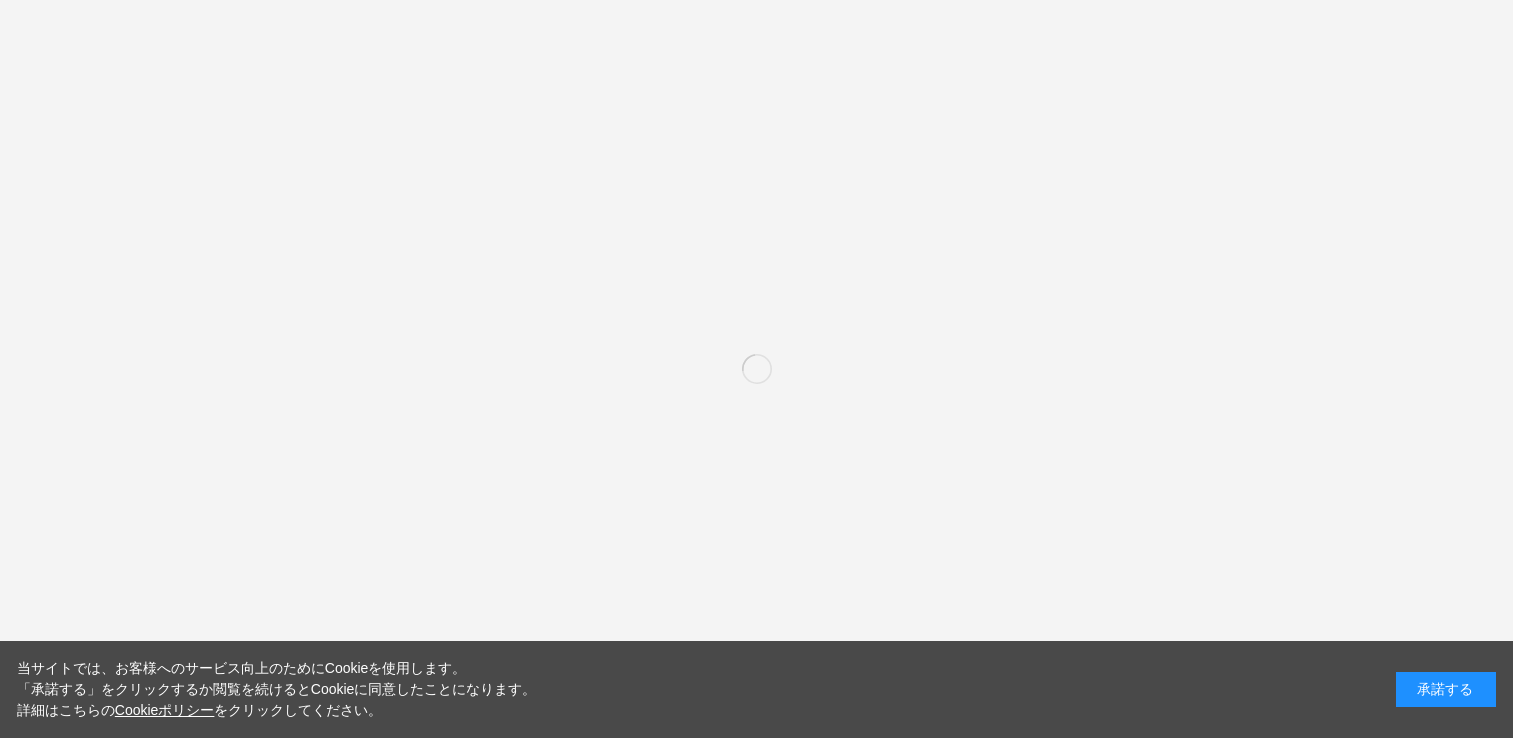 scroll, scrollTop: 0, scrollLeft: 0, axis: both 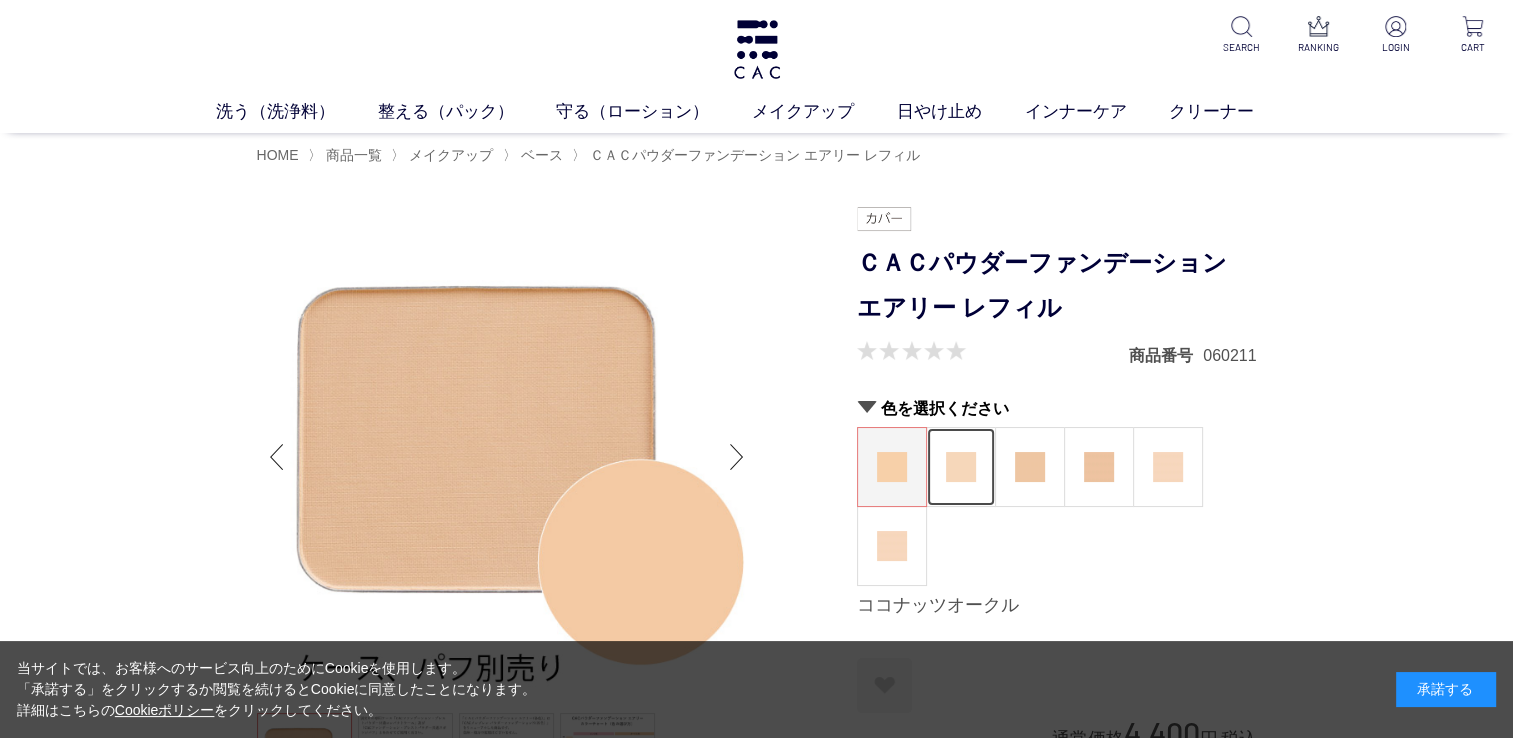 click at bounding box center [961, 467] 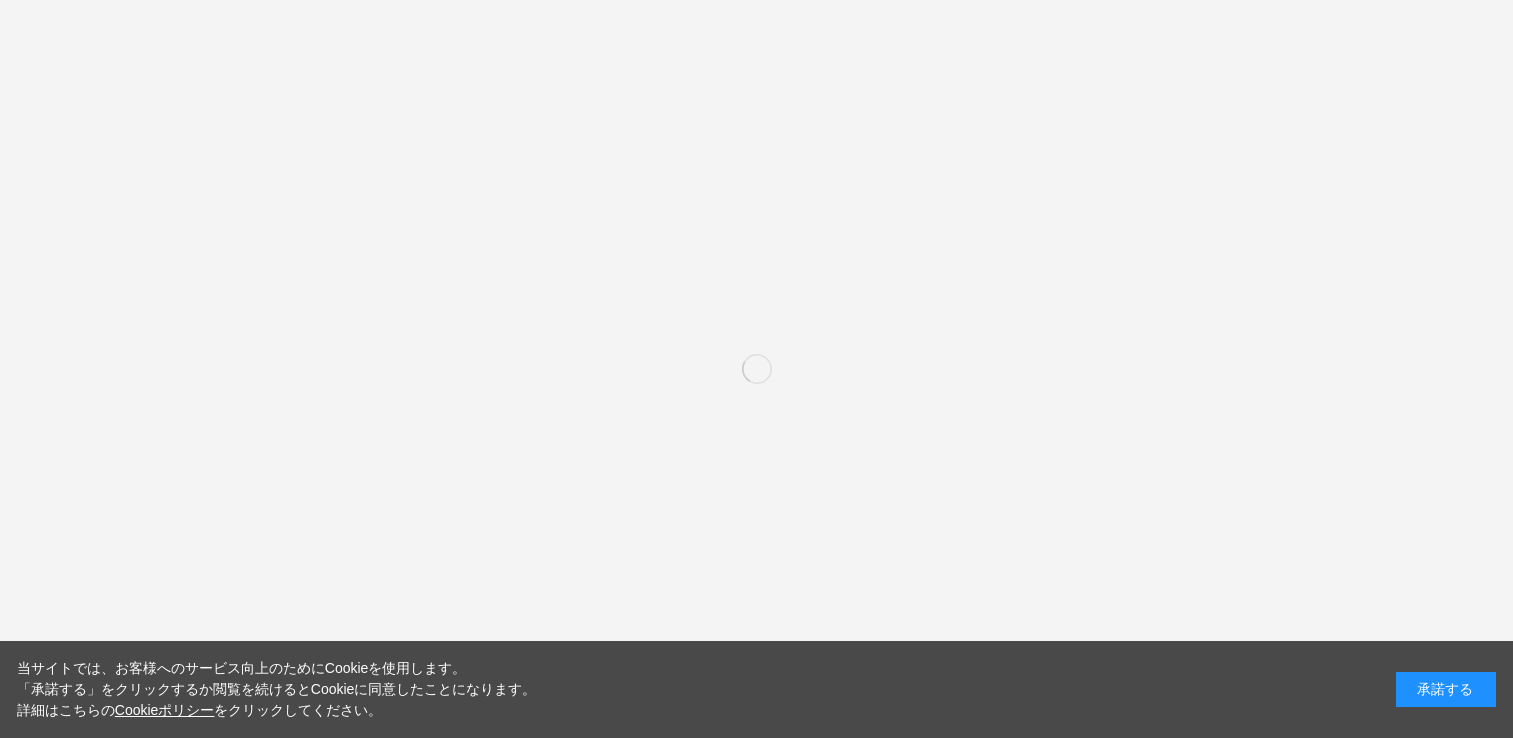 scroll, scrollTop: 0, scrollLeft: 0, axis: both 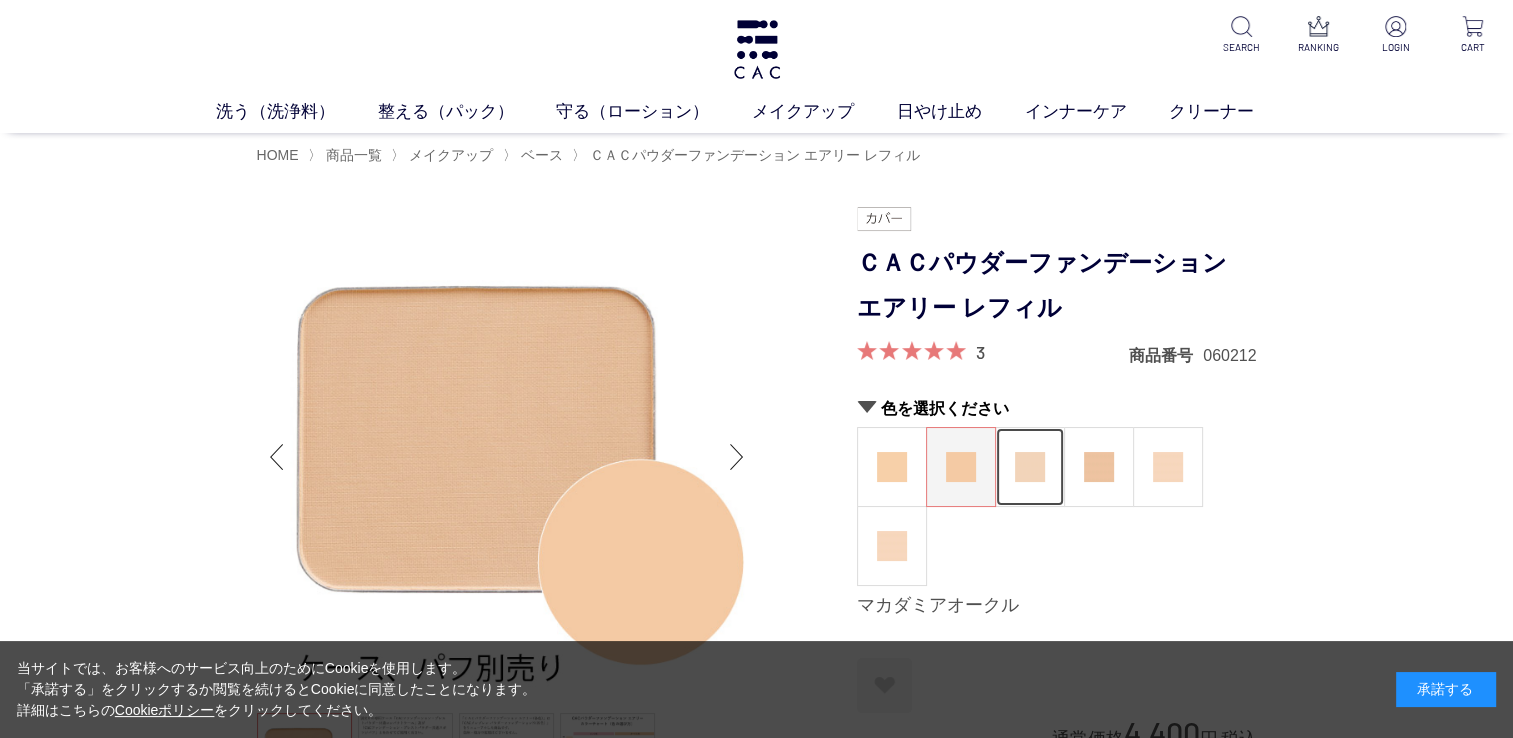 click at bounding box center (1030, 467) 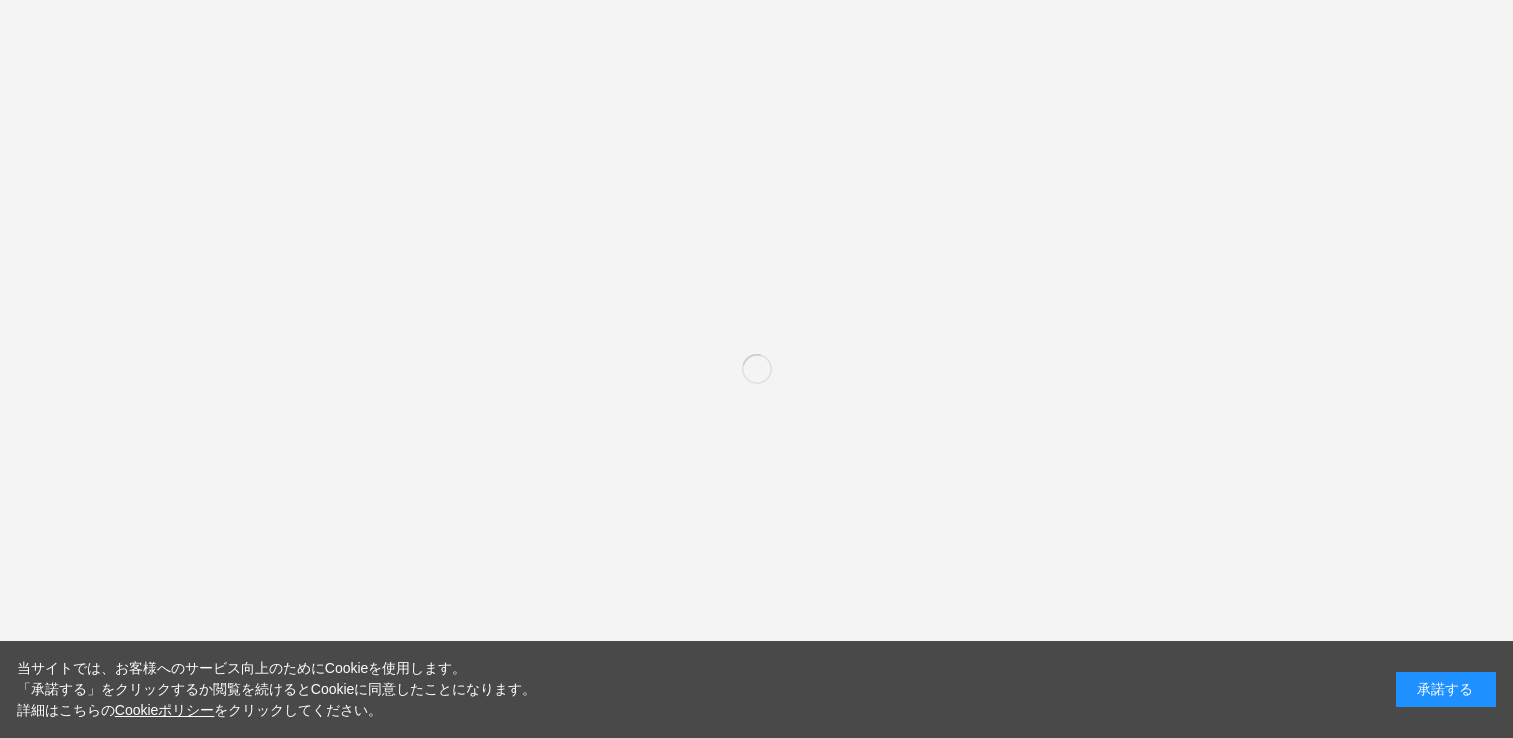 scroll, scrollTop: 0, scrollLeft: 0, axis: both 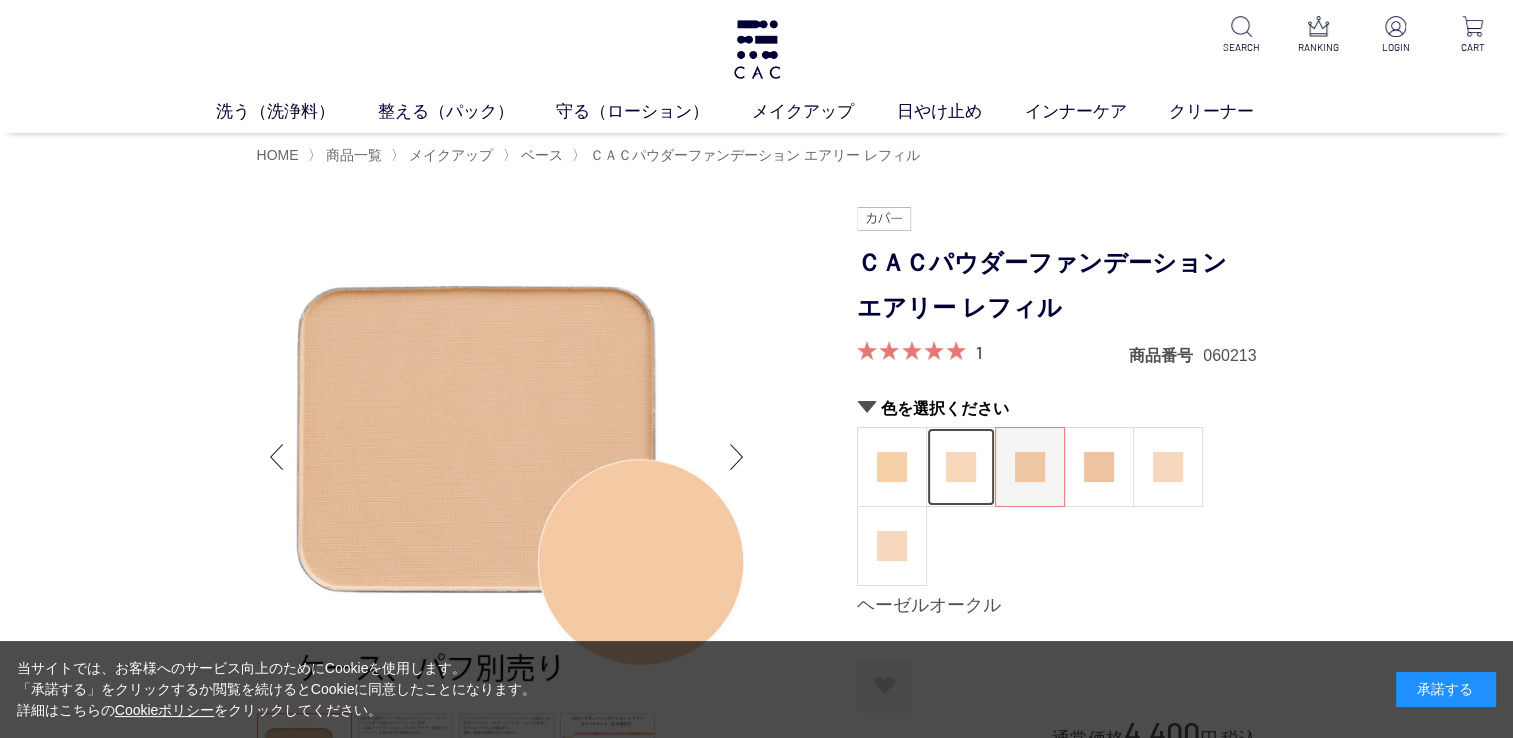 click at bounding box center (961, 467) 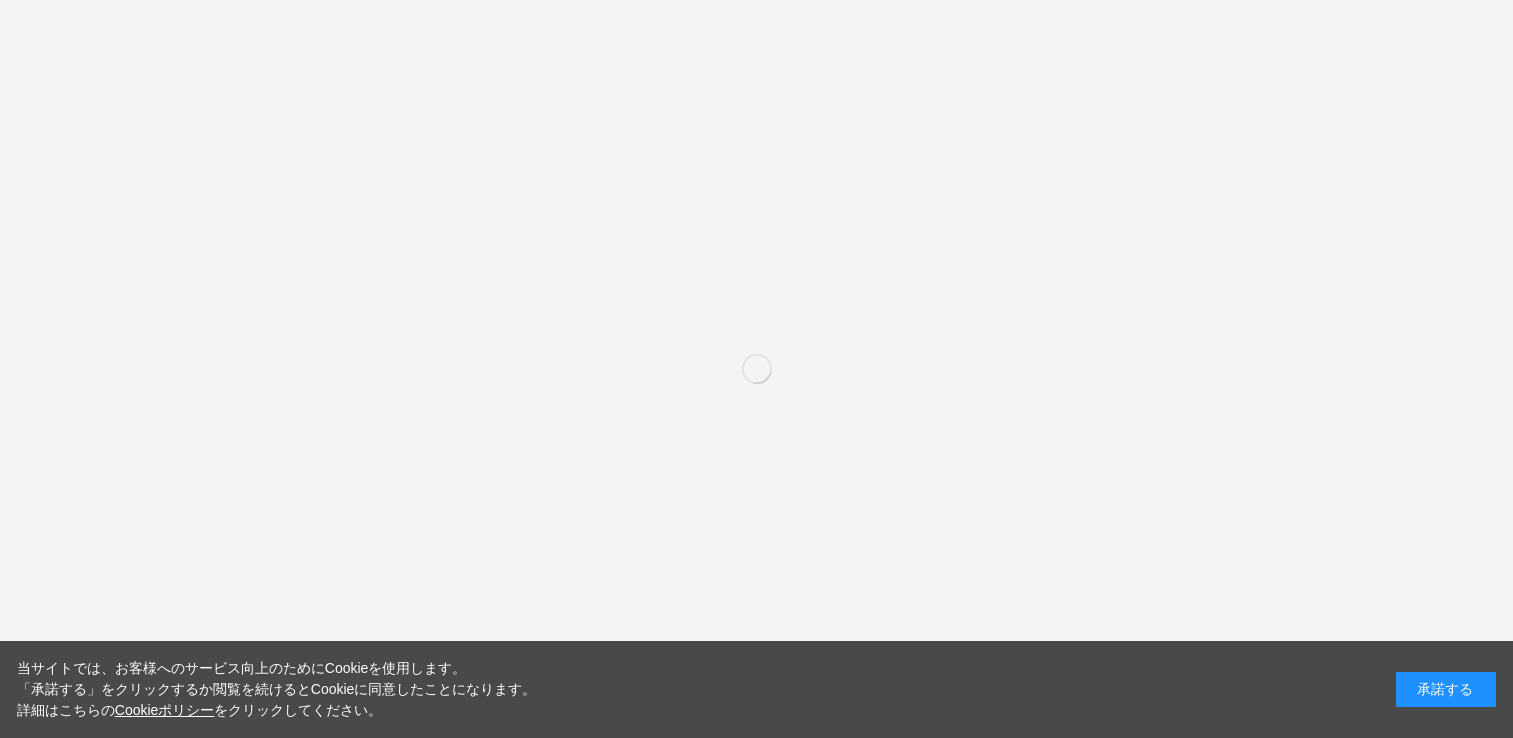 scroll, scrollTop: 0, scrollLeft: 0, axis: both 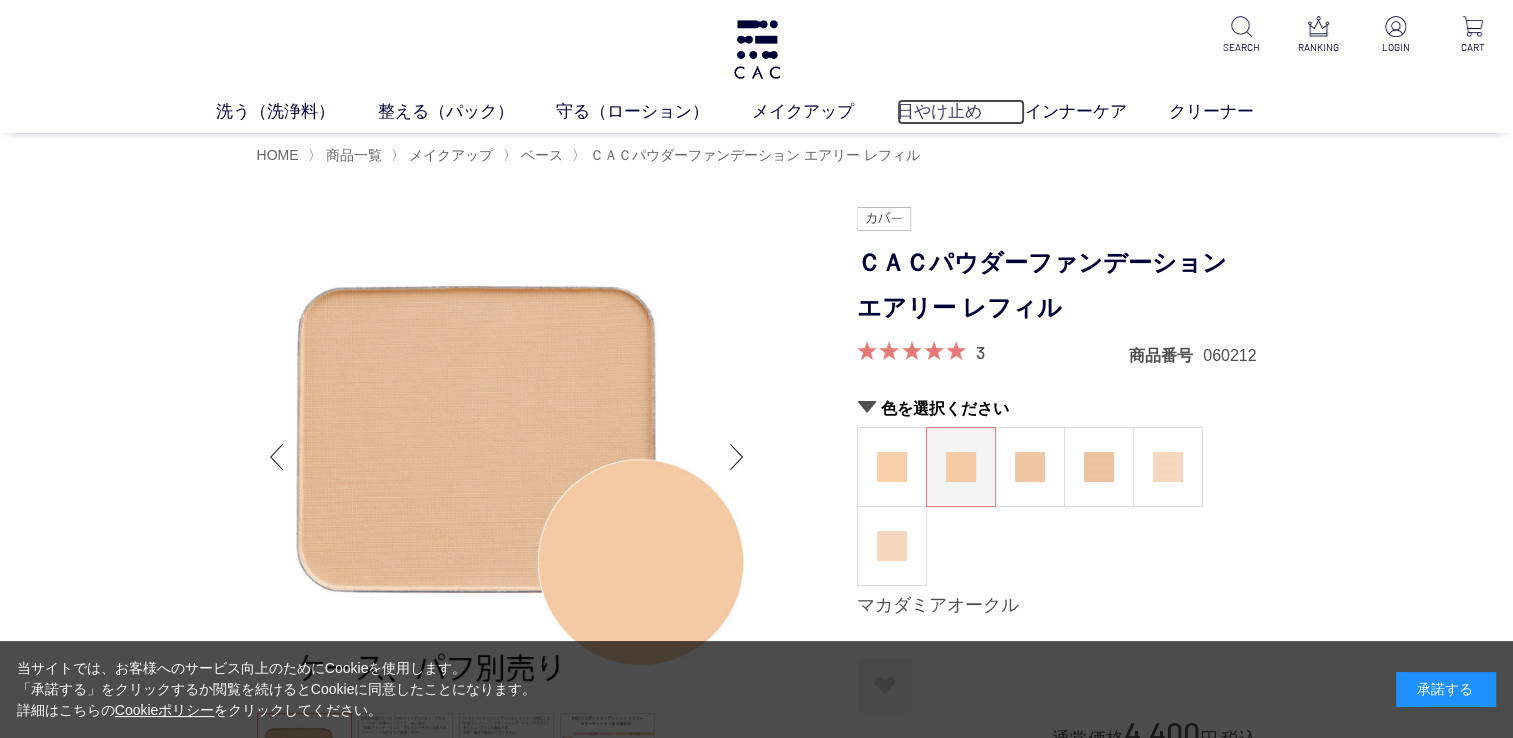 click on "日やけ止め" at bounding box center (961, 112) 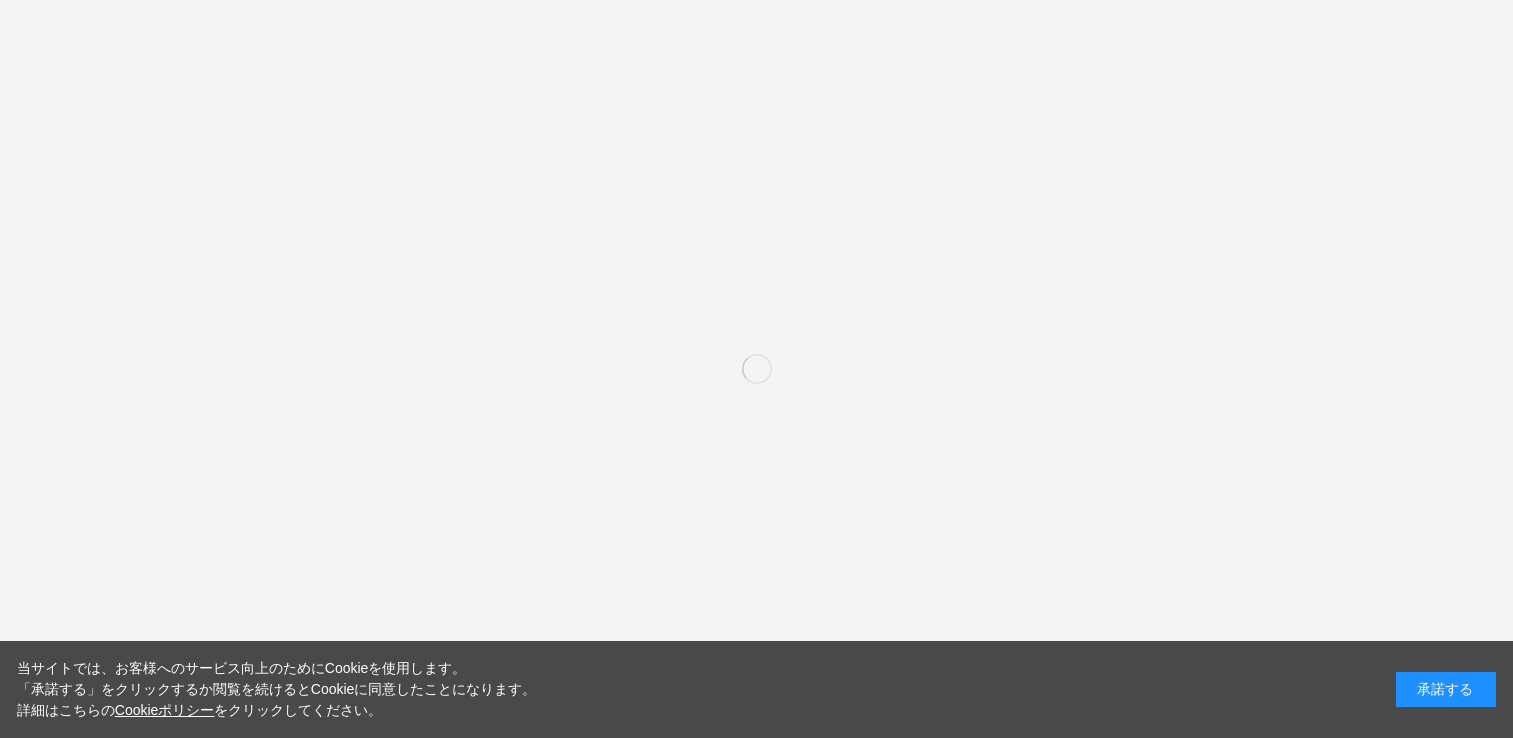 scroll, scrollTop: 0, scrollLeft: 0, axis: both 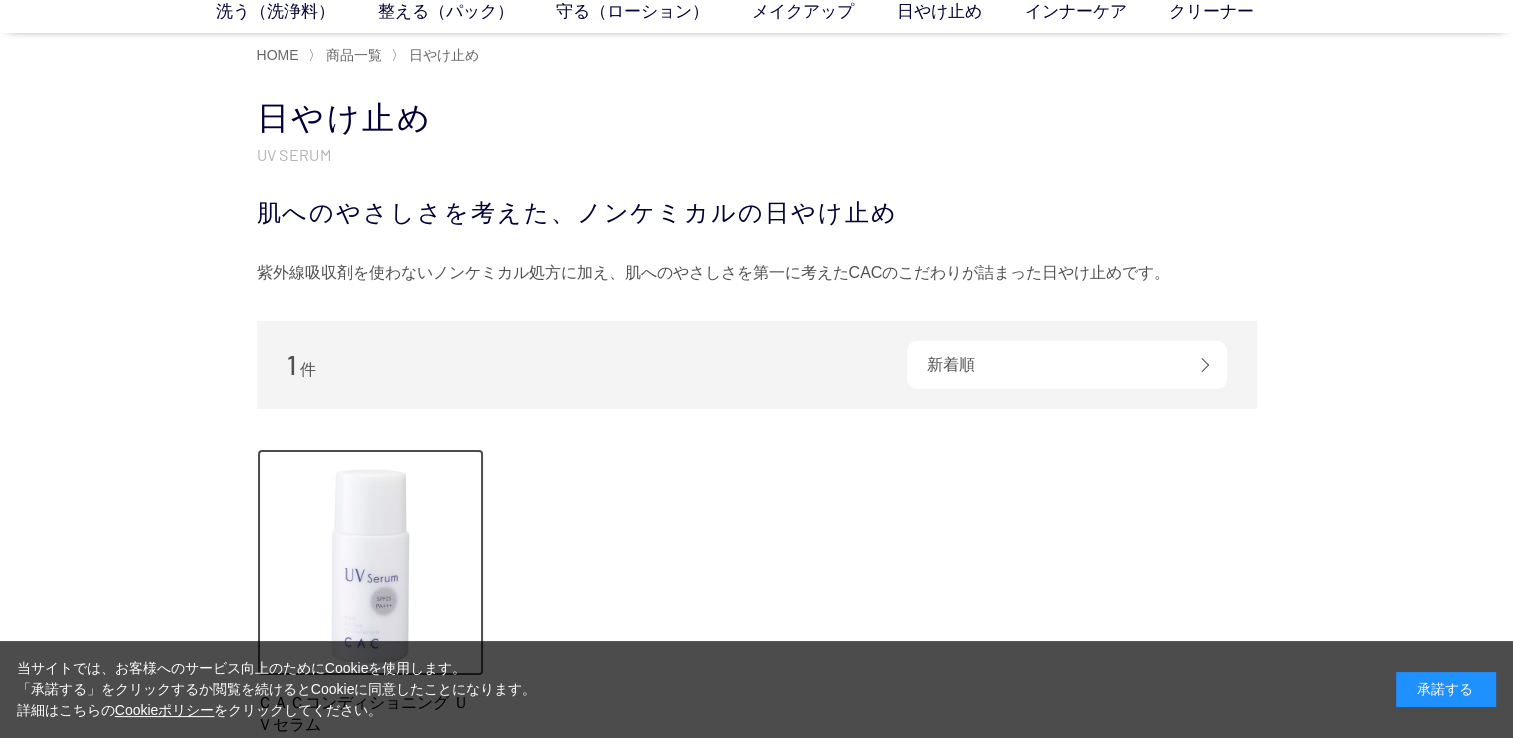 drag, startPoint x: 261, startPoint y: 607, endPoint x: 280, endPoint y: 602, distance: 19.646883 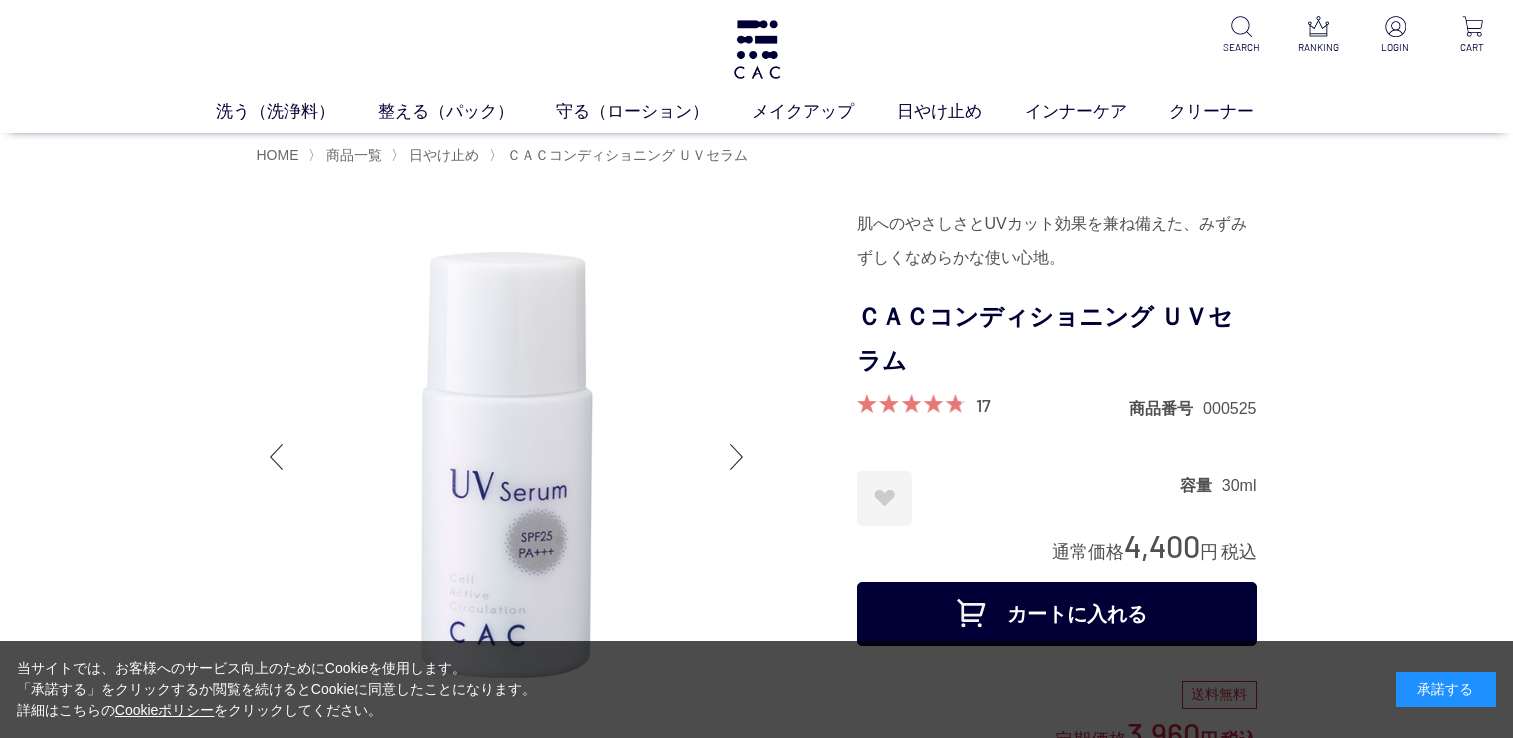scroll, scrollTop: 0, scrollLeft: 0, axis: both 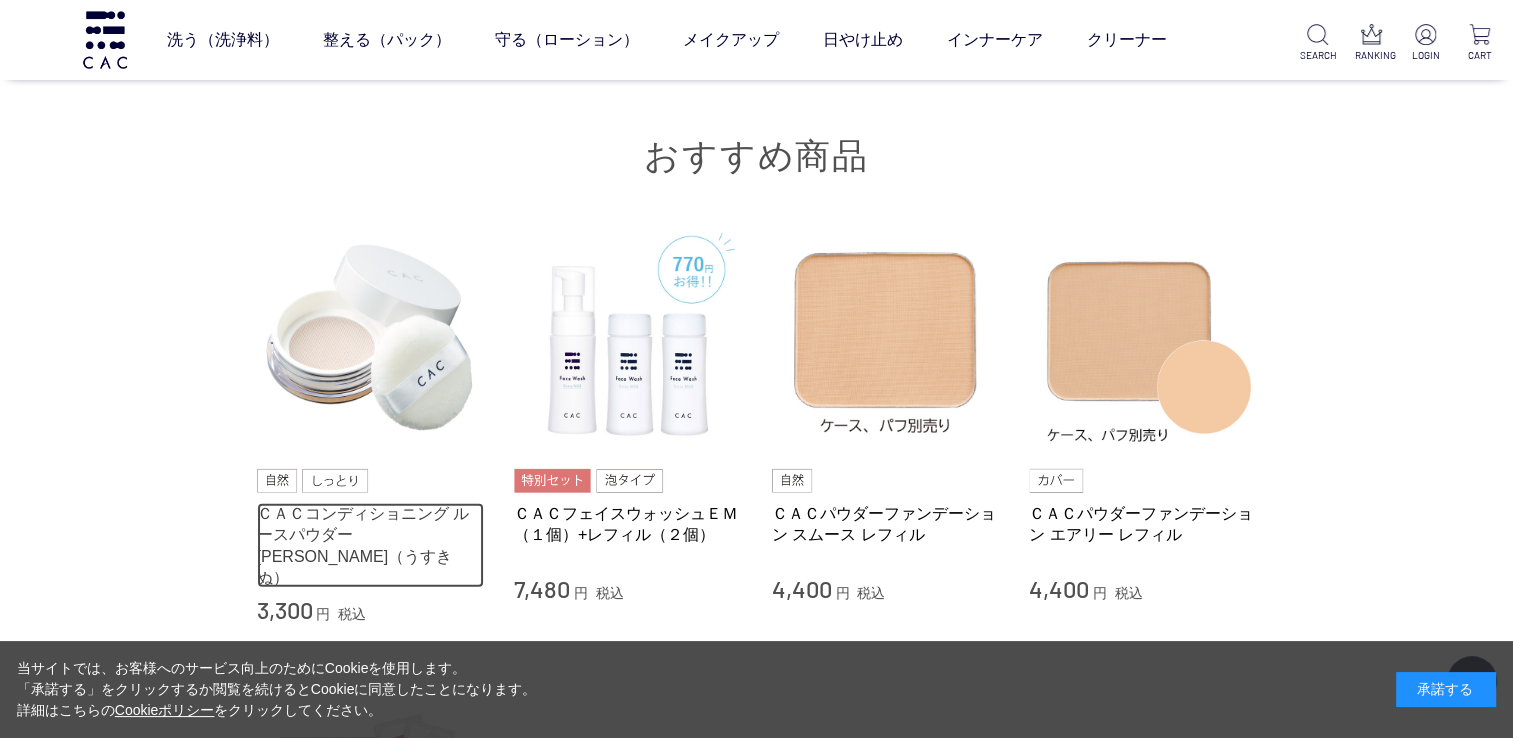 click on "ＣＡＣコンディショニング ルースパウダー [PERSON_NAME]（うすきぬ）" at bounding box center (371, 545) 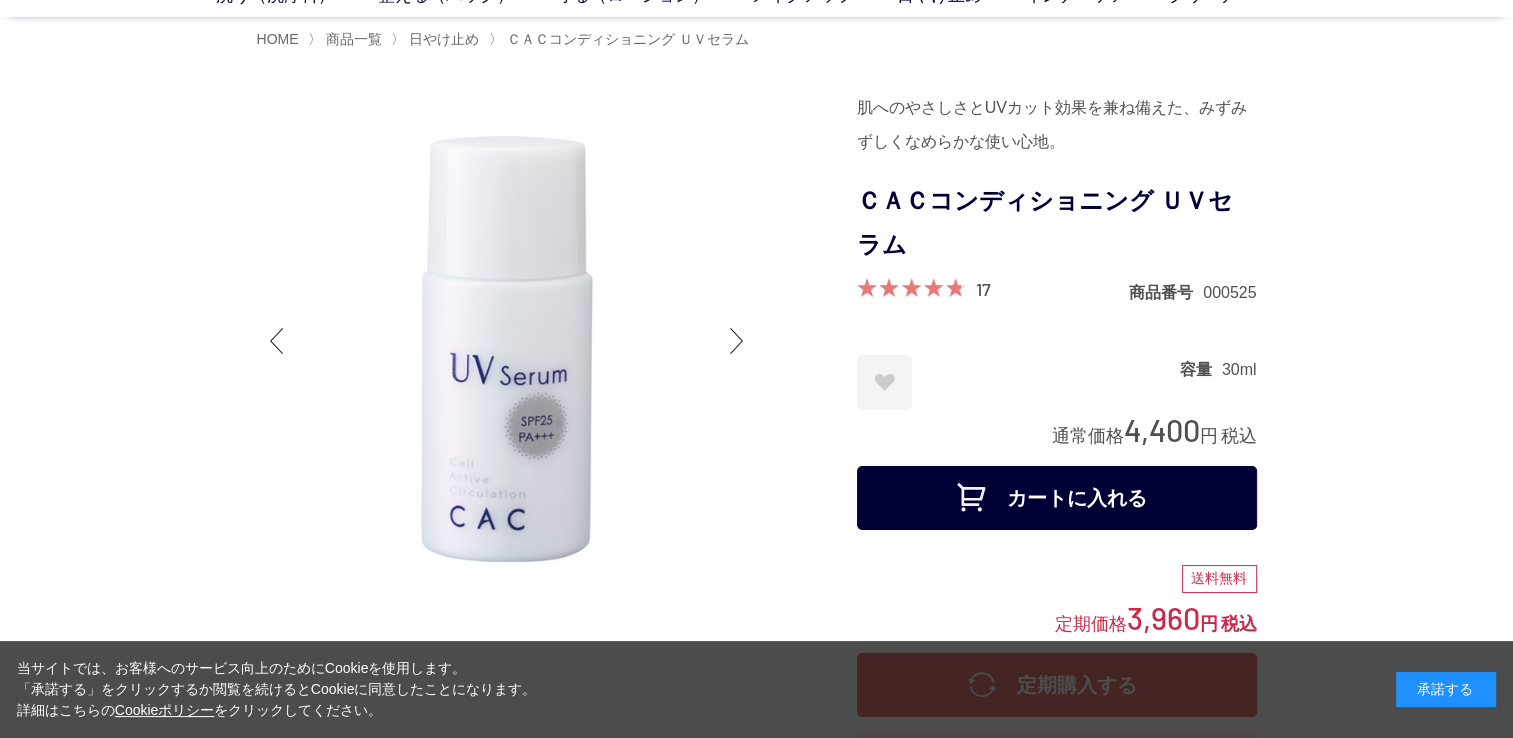 scroll, scrollTop: 0, scrollLeft: 0, axis: both 